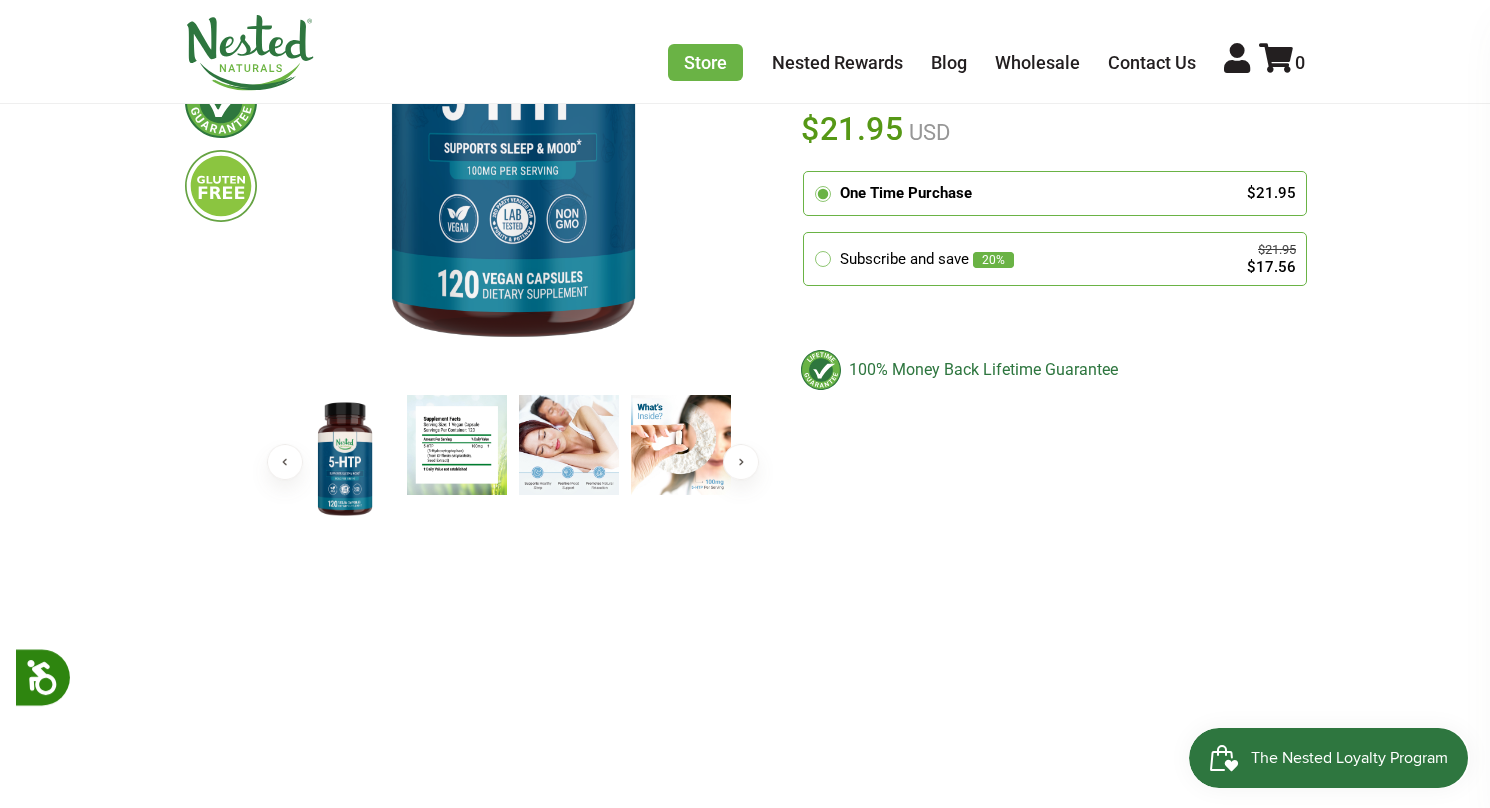 scroll, scrollTop: 500, scrollLeft: 0, axis: vertical 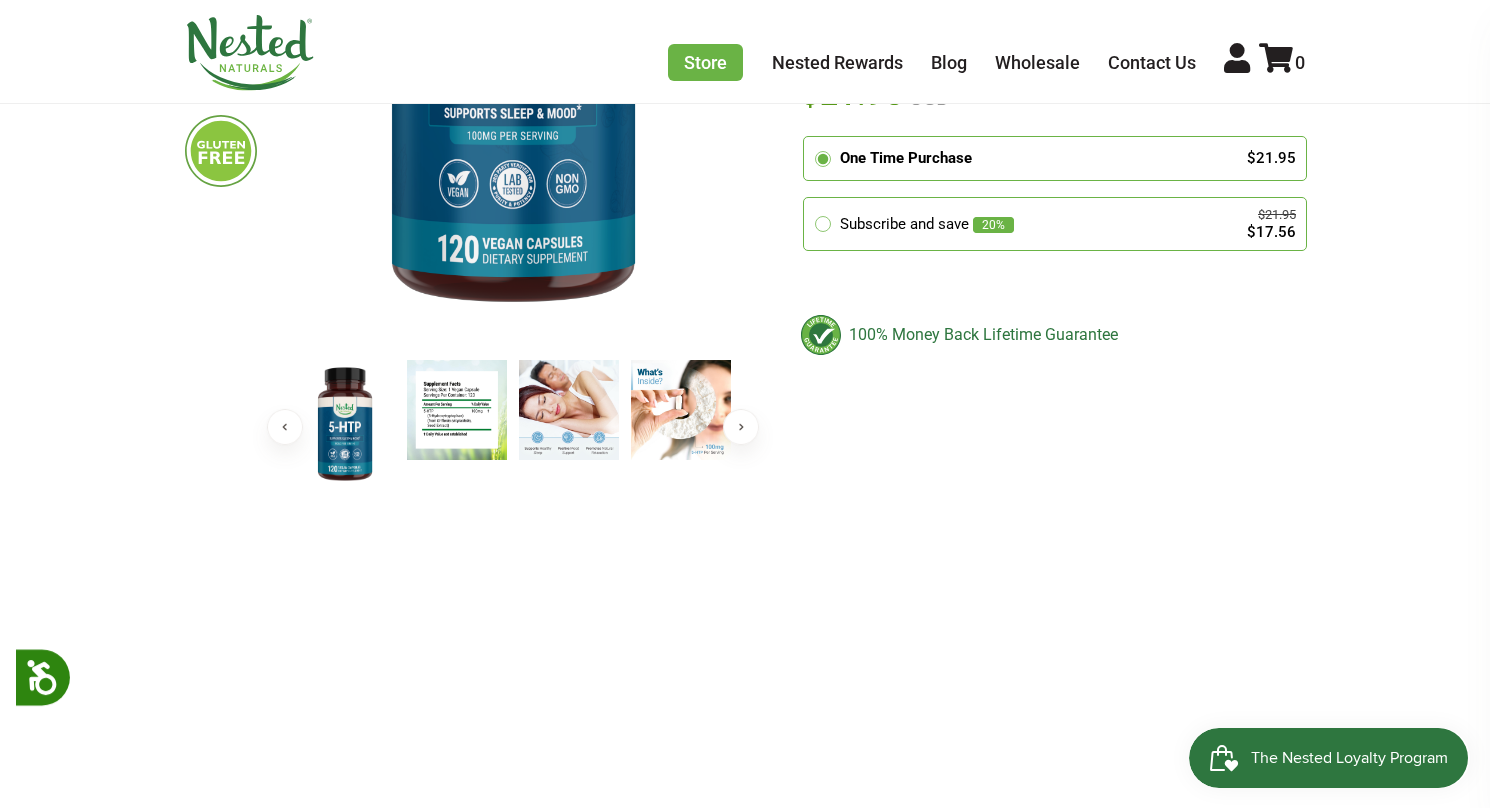 click at bounding box center [457, 410] 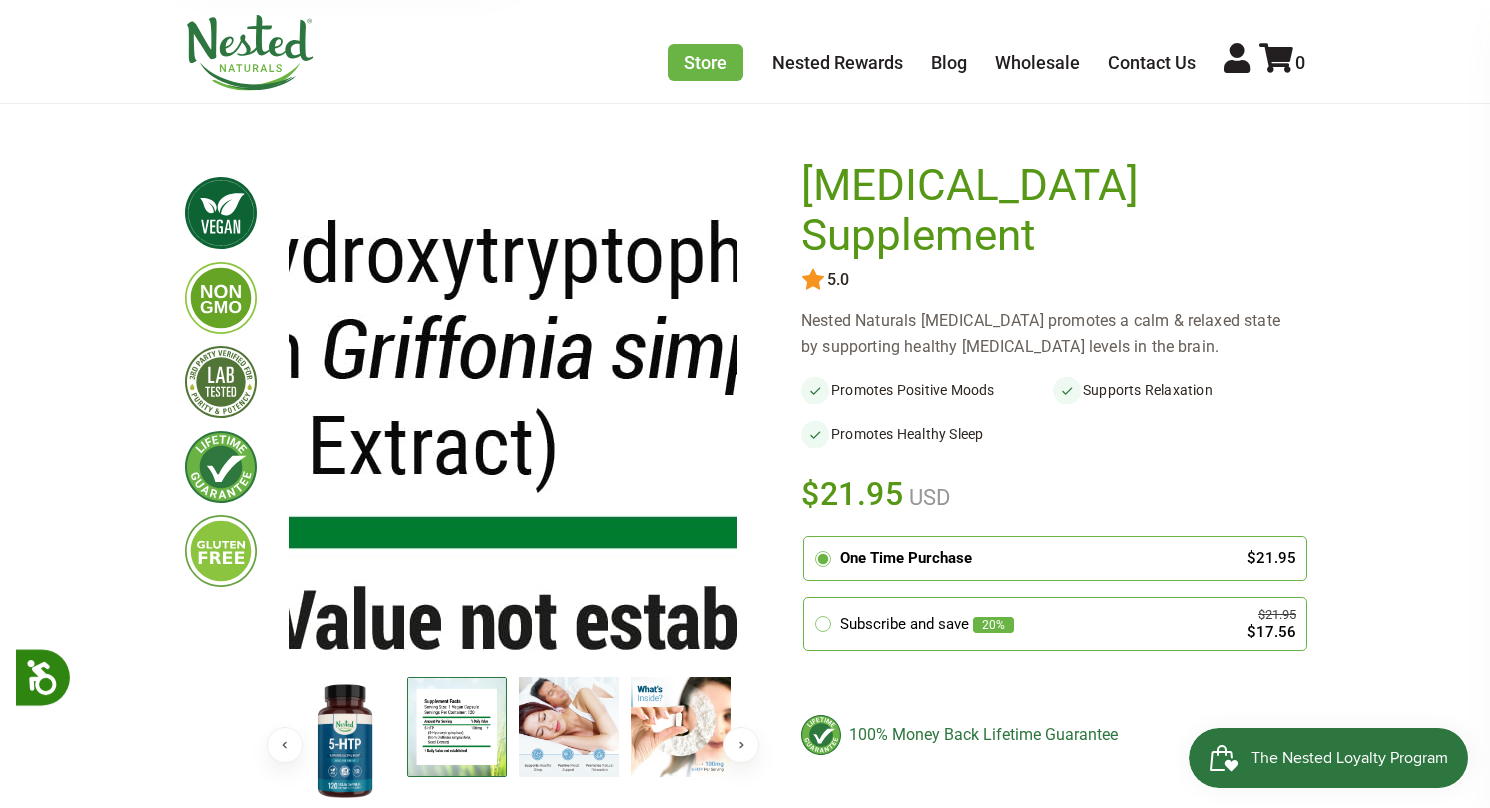 scroll, scrollTop: 200, scrollLeft: 0, axis: vertical 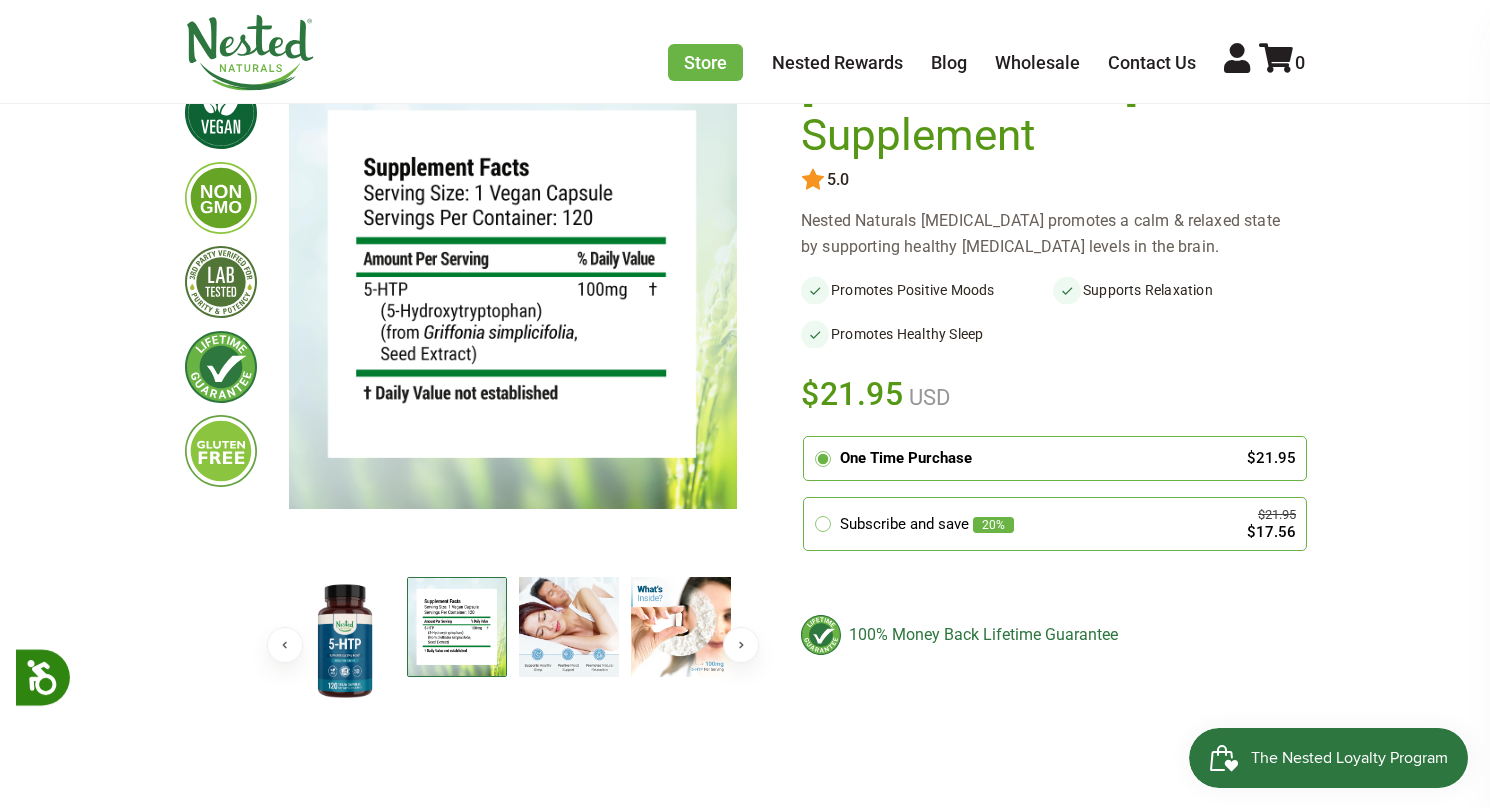 click at bounding box center (457, 627) 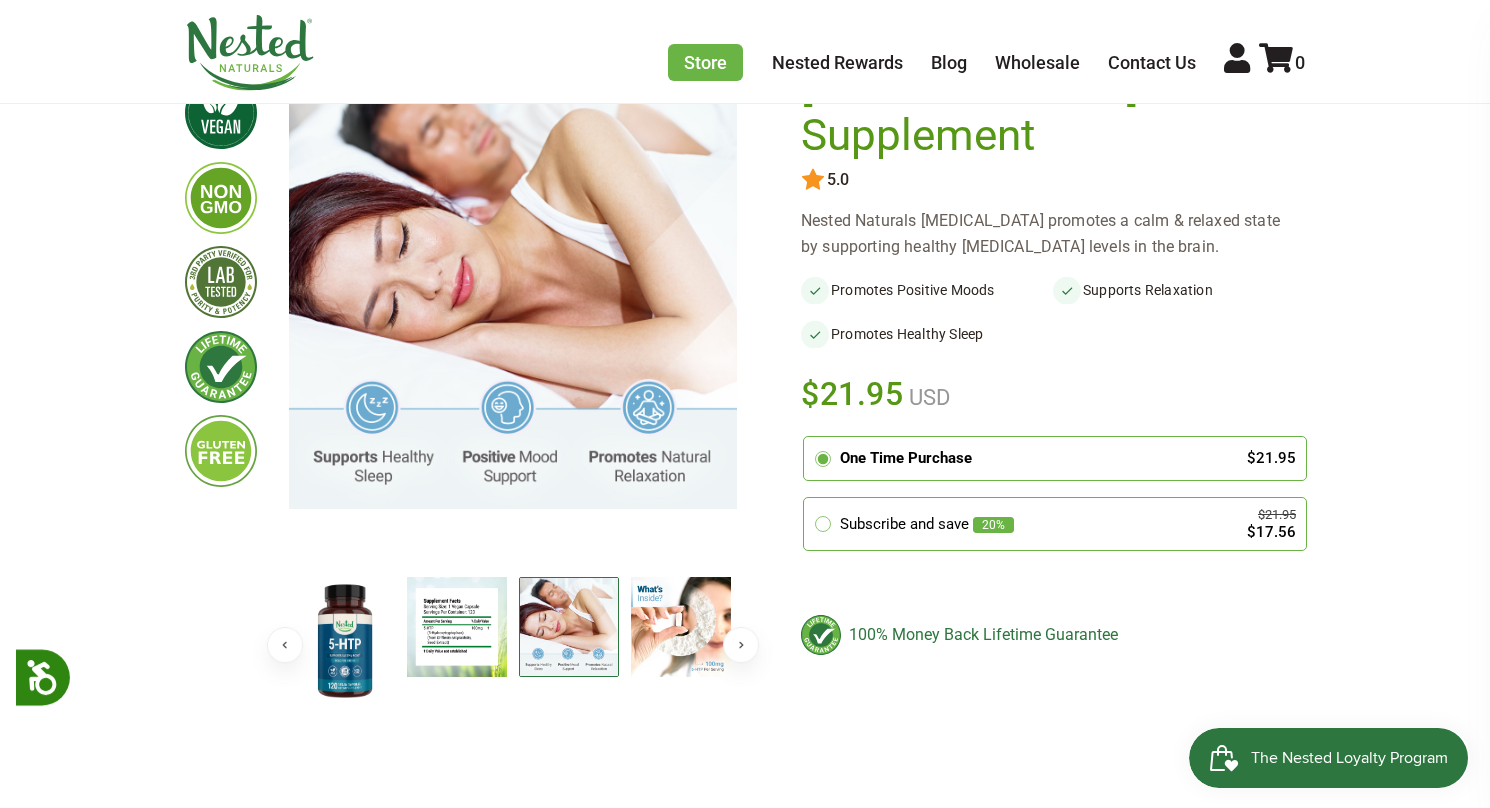click at bounding box center [681, 627] 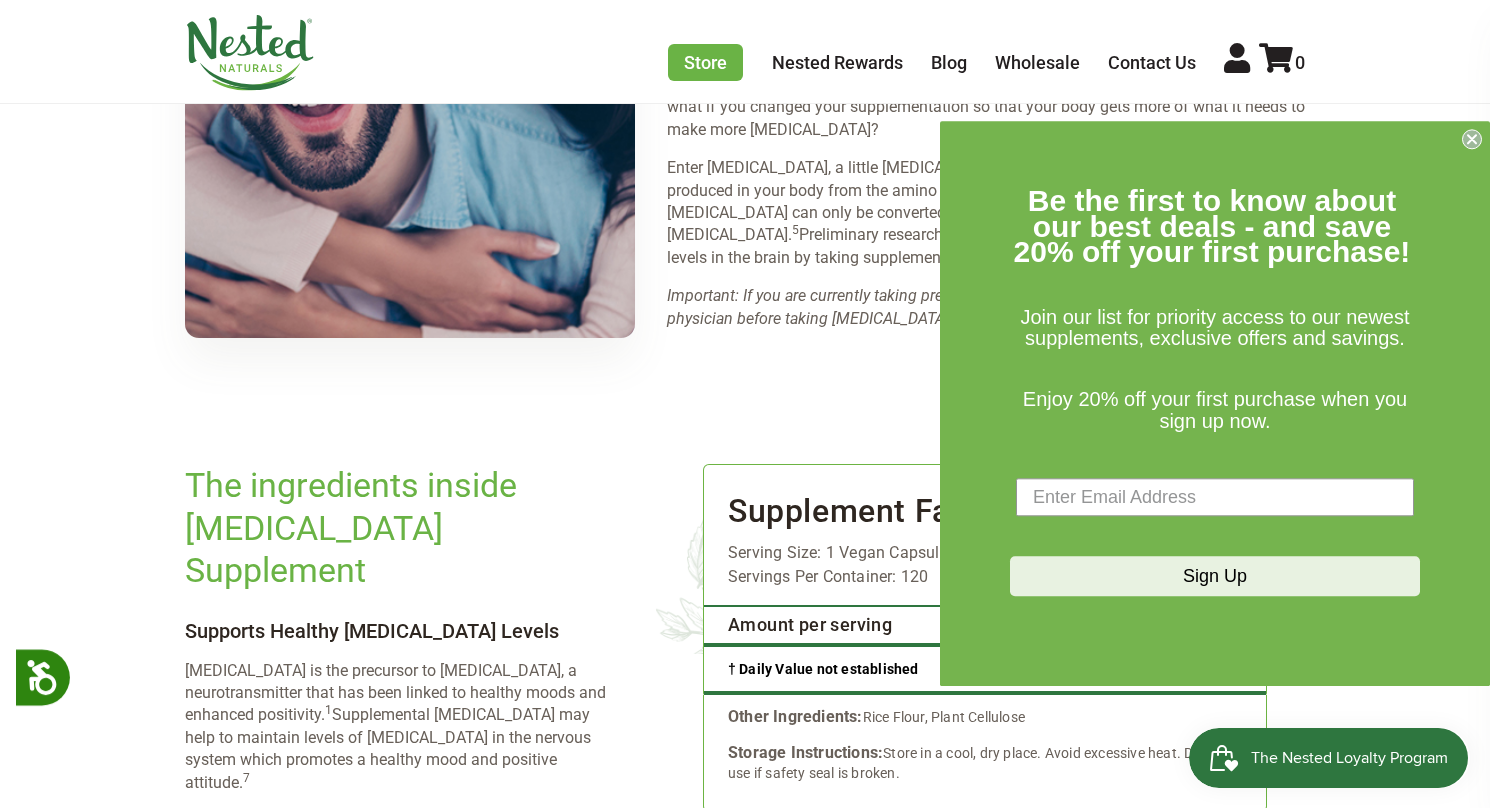 scroll, scrollTop: 2500, scrollLeft: 0, axis: vertical 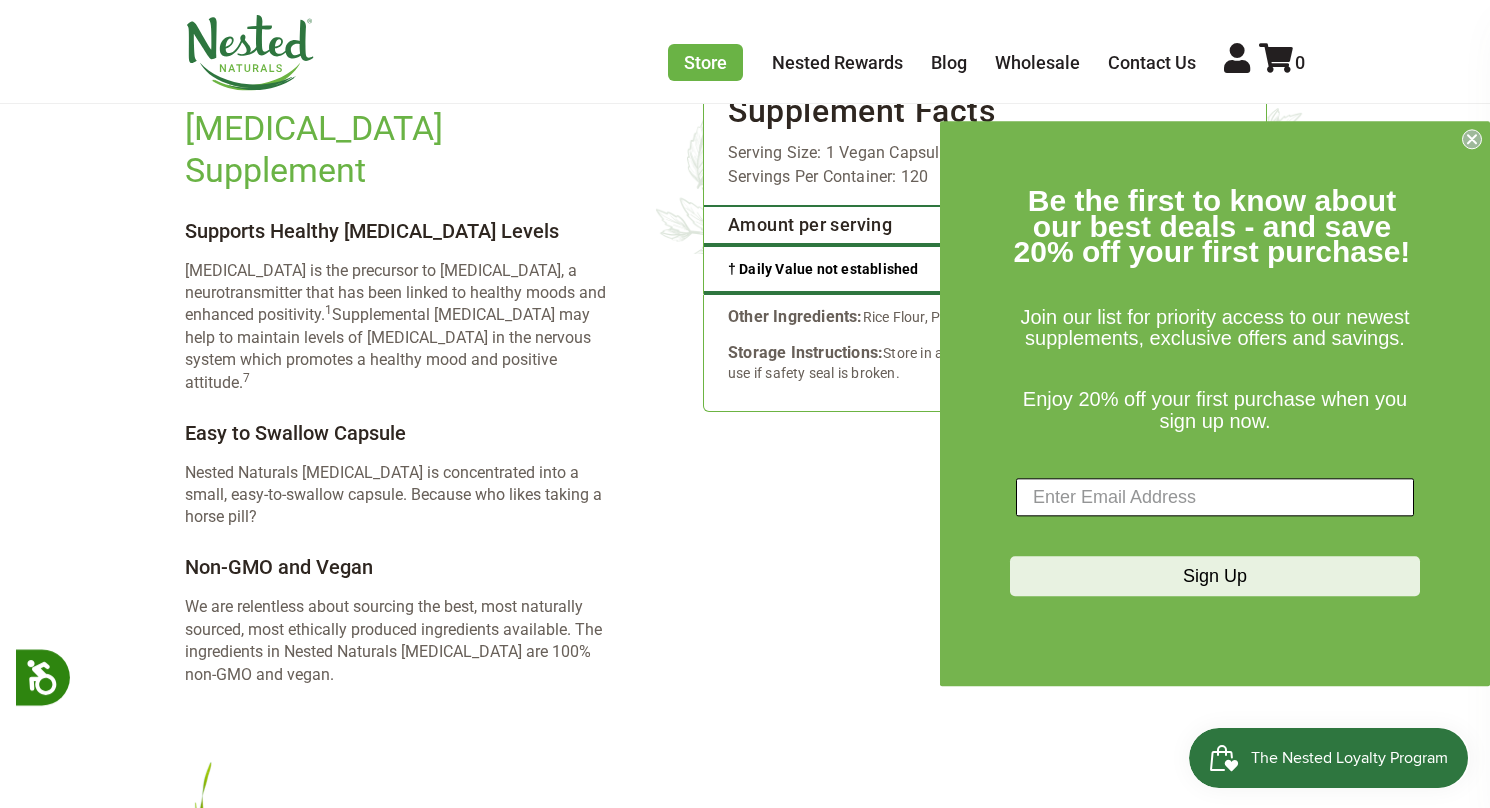 click at bounding box center [1215, 498] 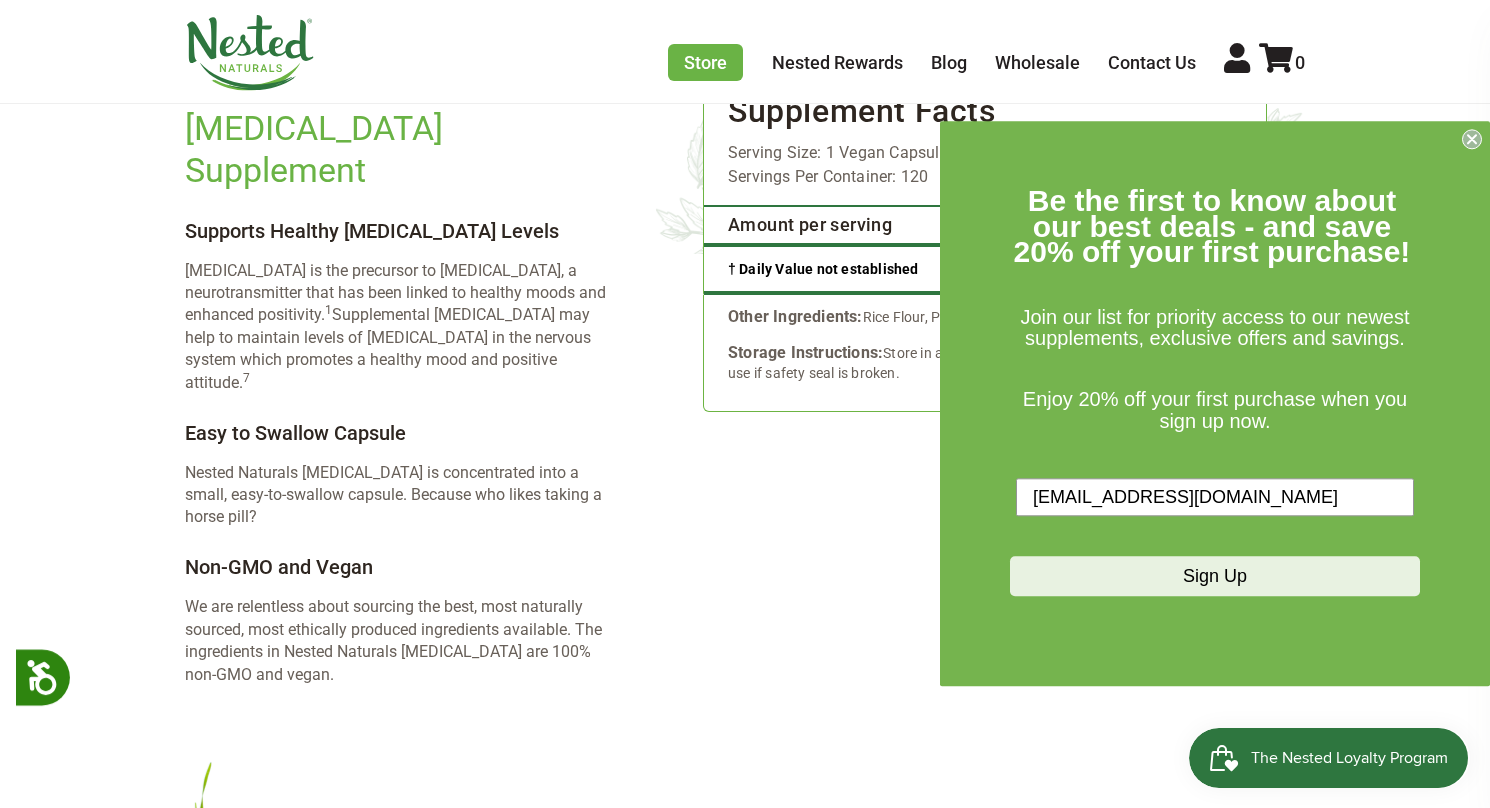 click on "Sign Up" at bounding box center [1215, 577] 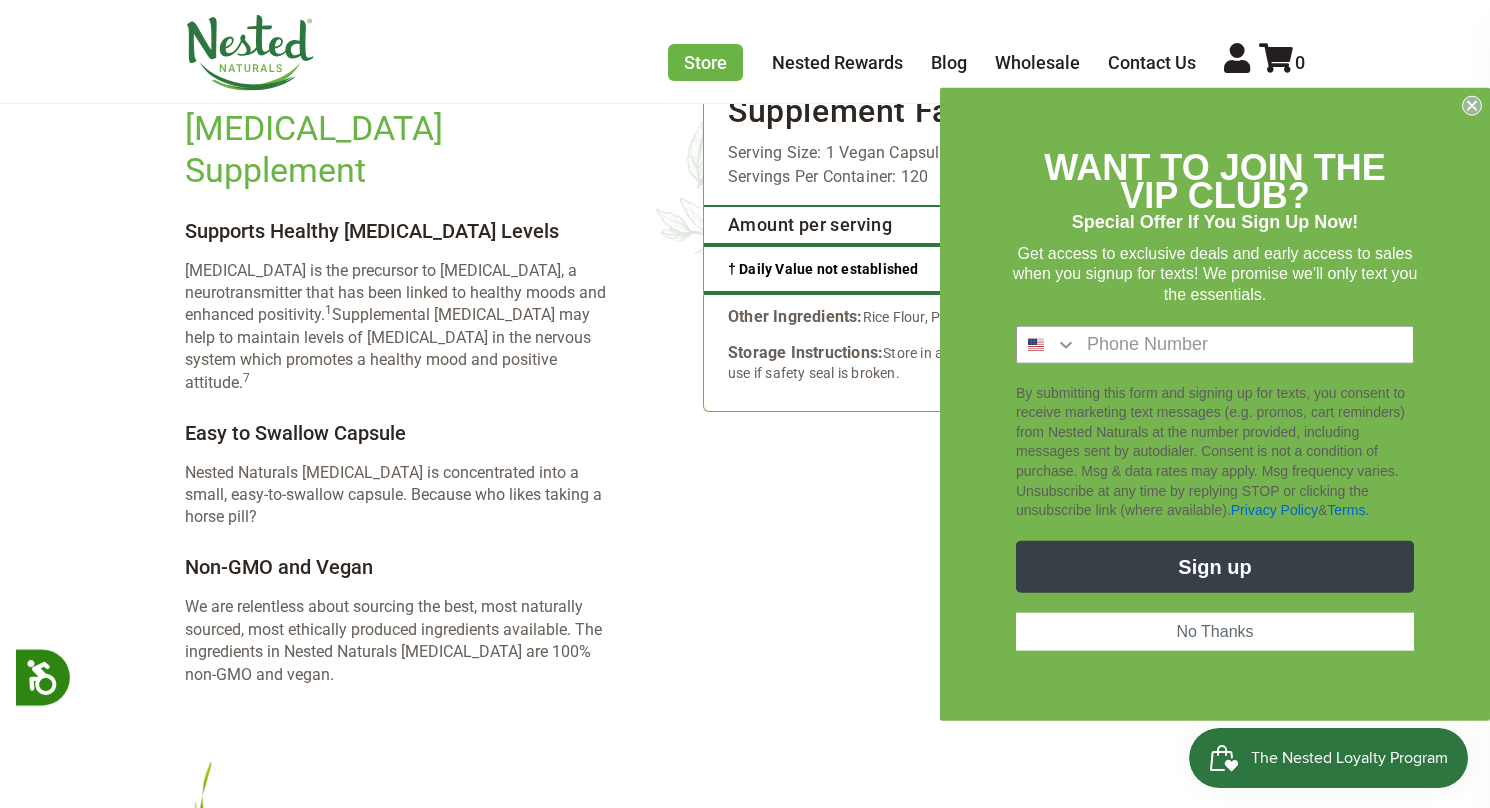 click on "No Thanks" at bounding box center [1215, 631] 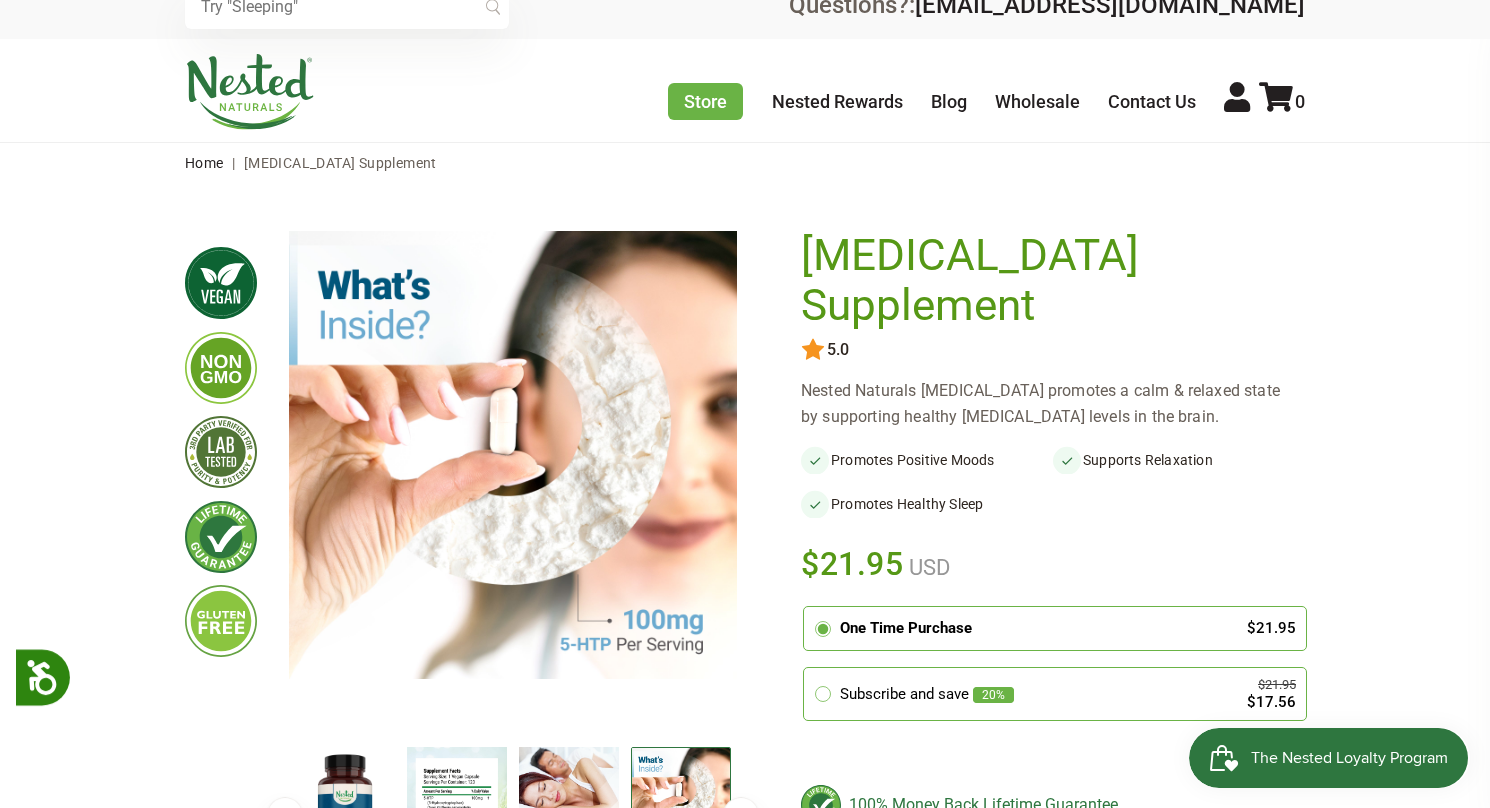 scroll, scrollTop: 0, scrollLeft: 0, axis: both 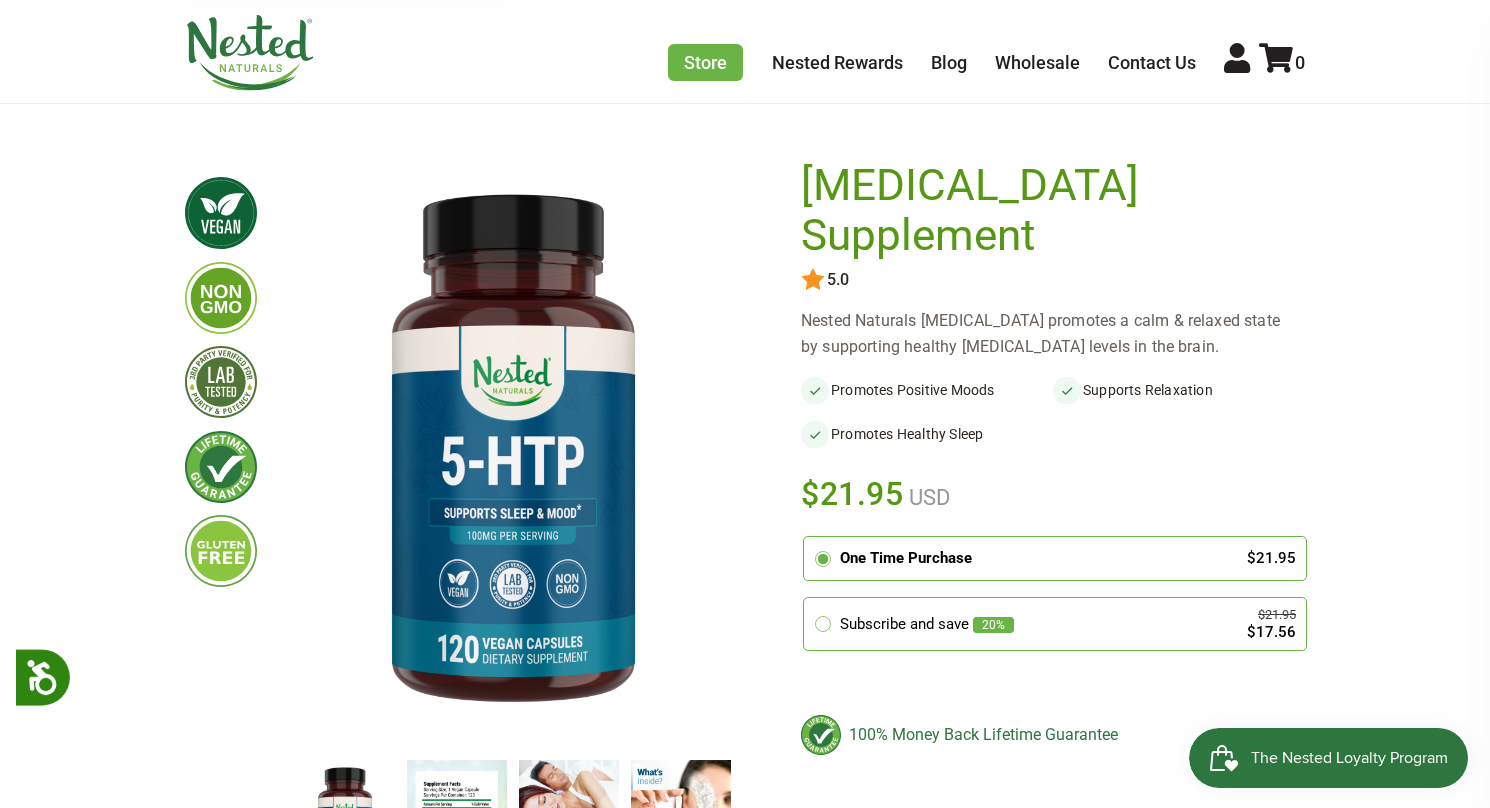 click on "One Time Purchase" at bounding box center [1033, 558] 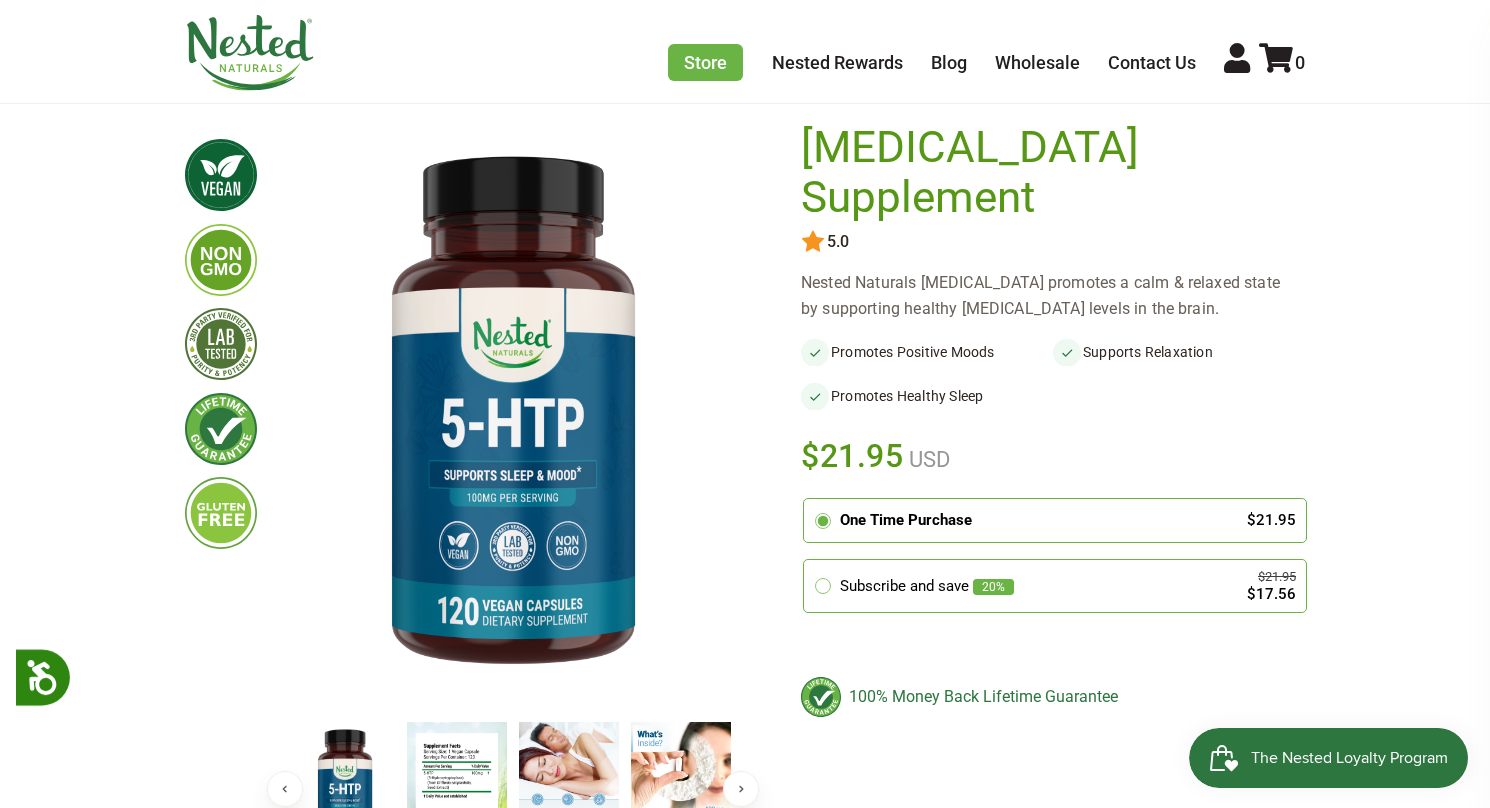 scroll, scrollTop: 0, scrollLeft: 0, axis: both 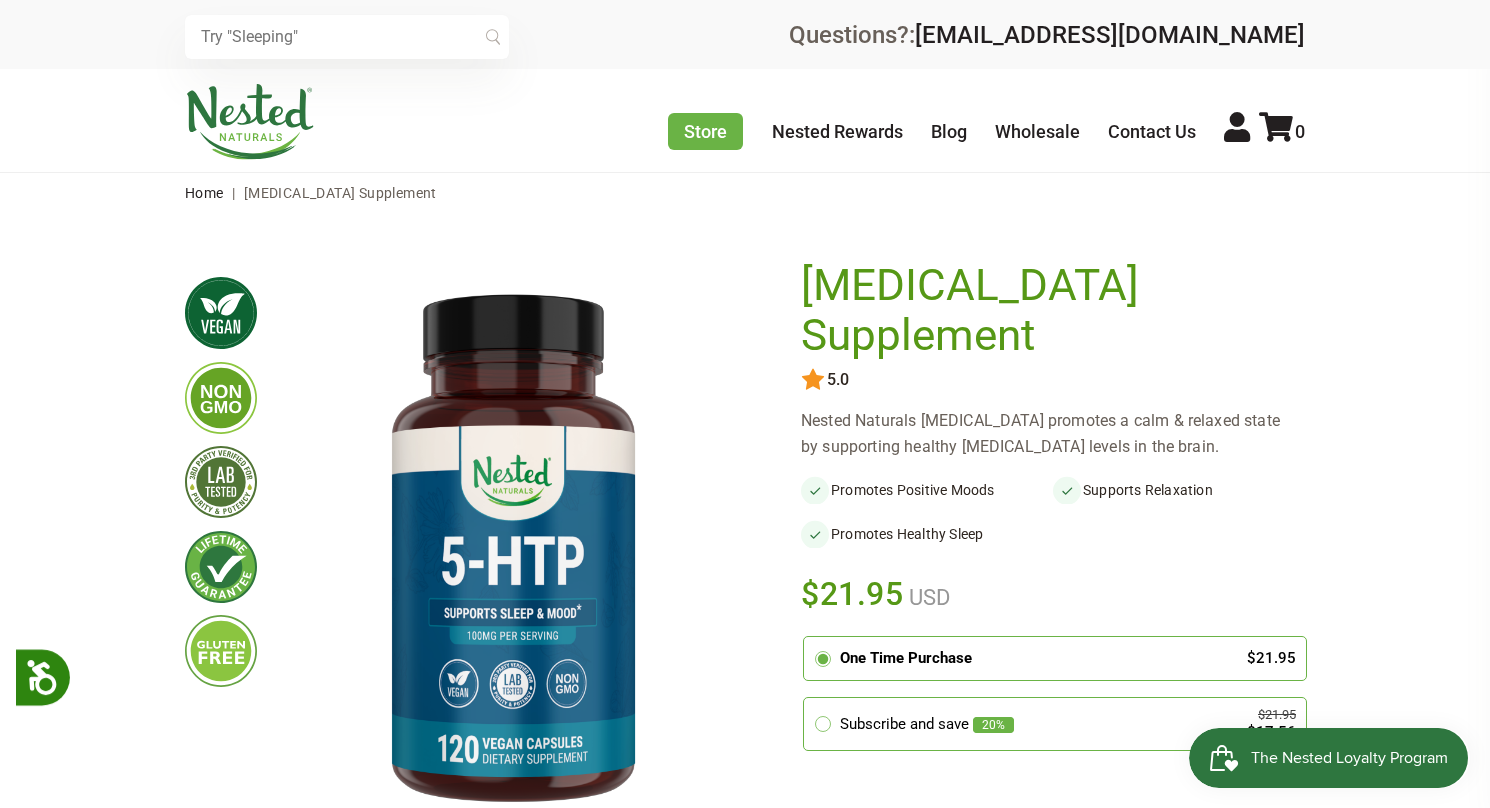 click on "One Time Purchase" at bounding box center [1033, 658] 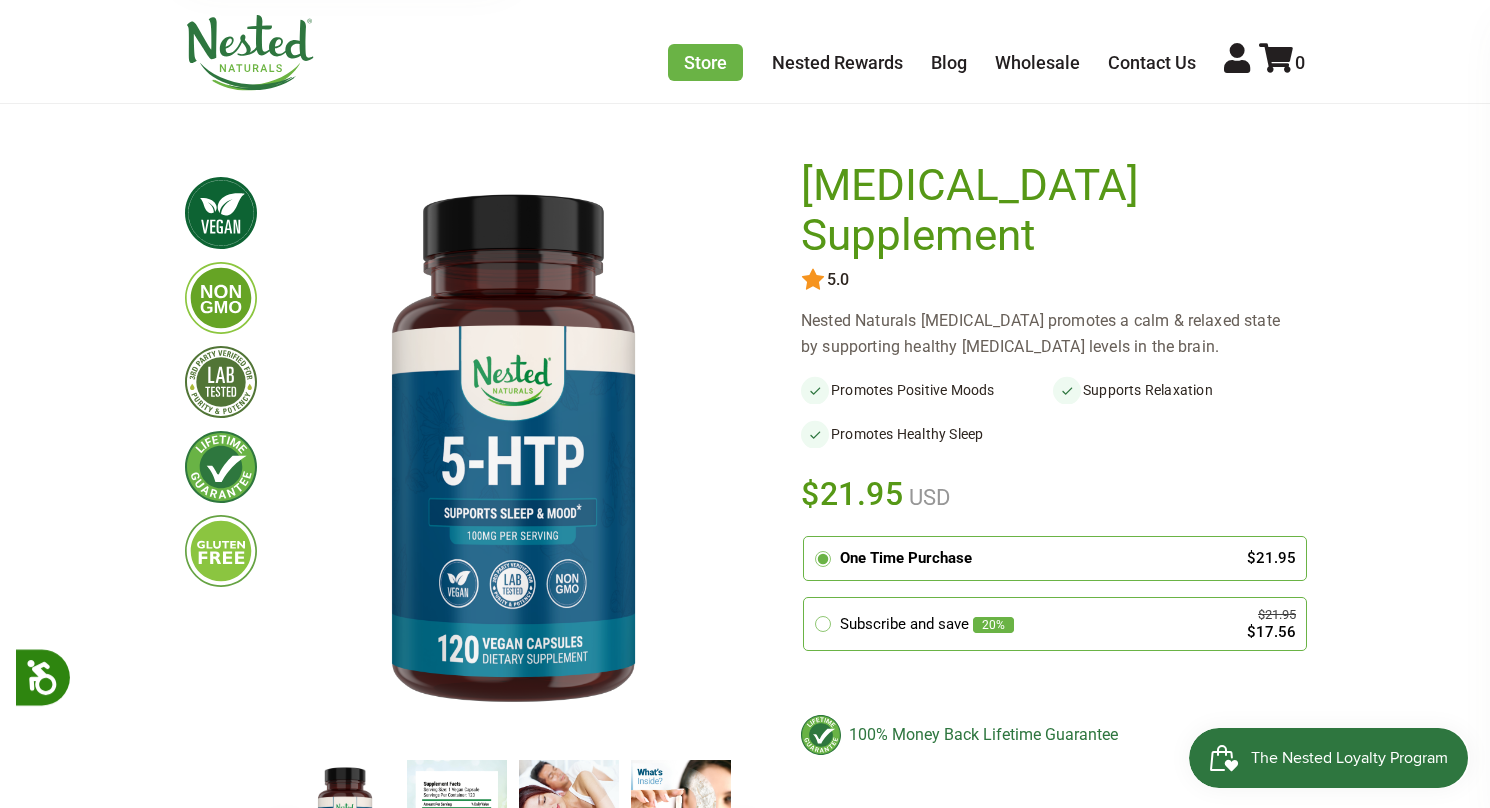 scroll, scrollTop: 200, scrollLeft: 0, axis: vertical 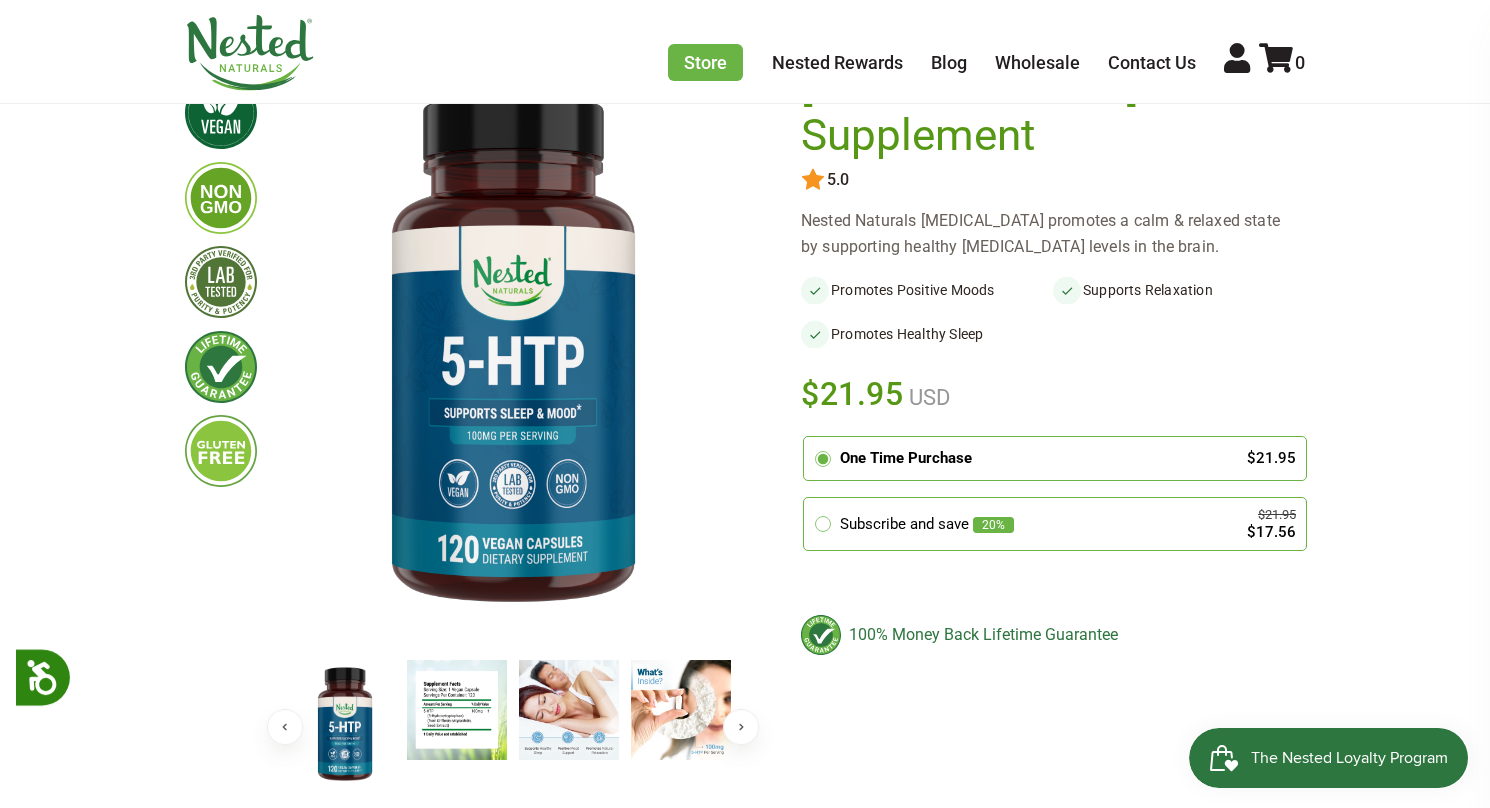 click on "The Nested Loyalty Program" at bounding box center [1349, 758] 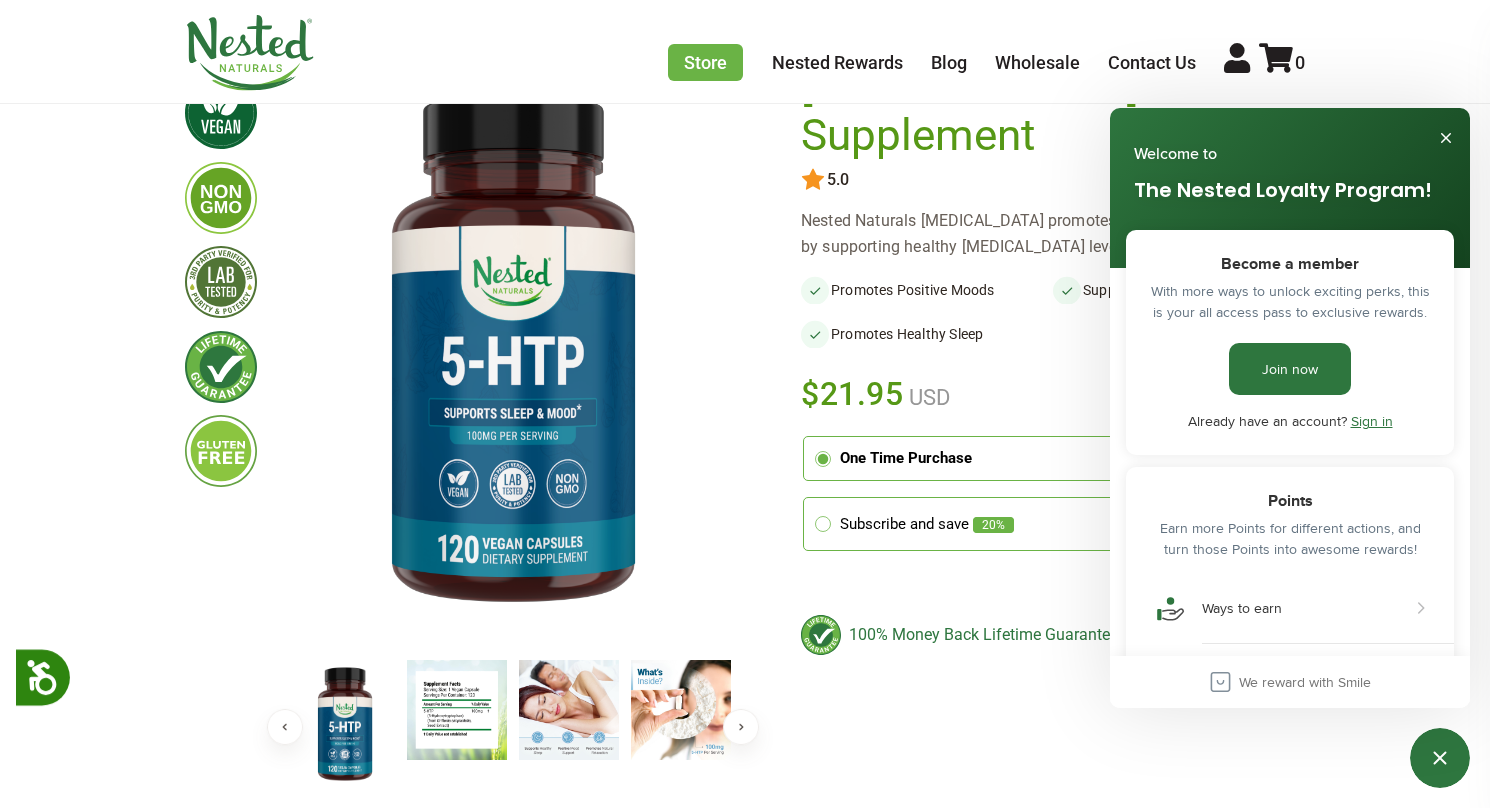 scroll, scrollTop: 0, scrollLeft: 0, axis: both 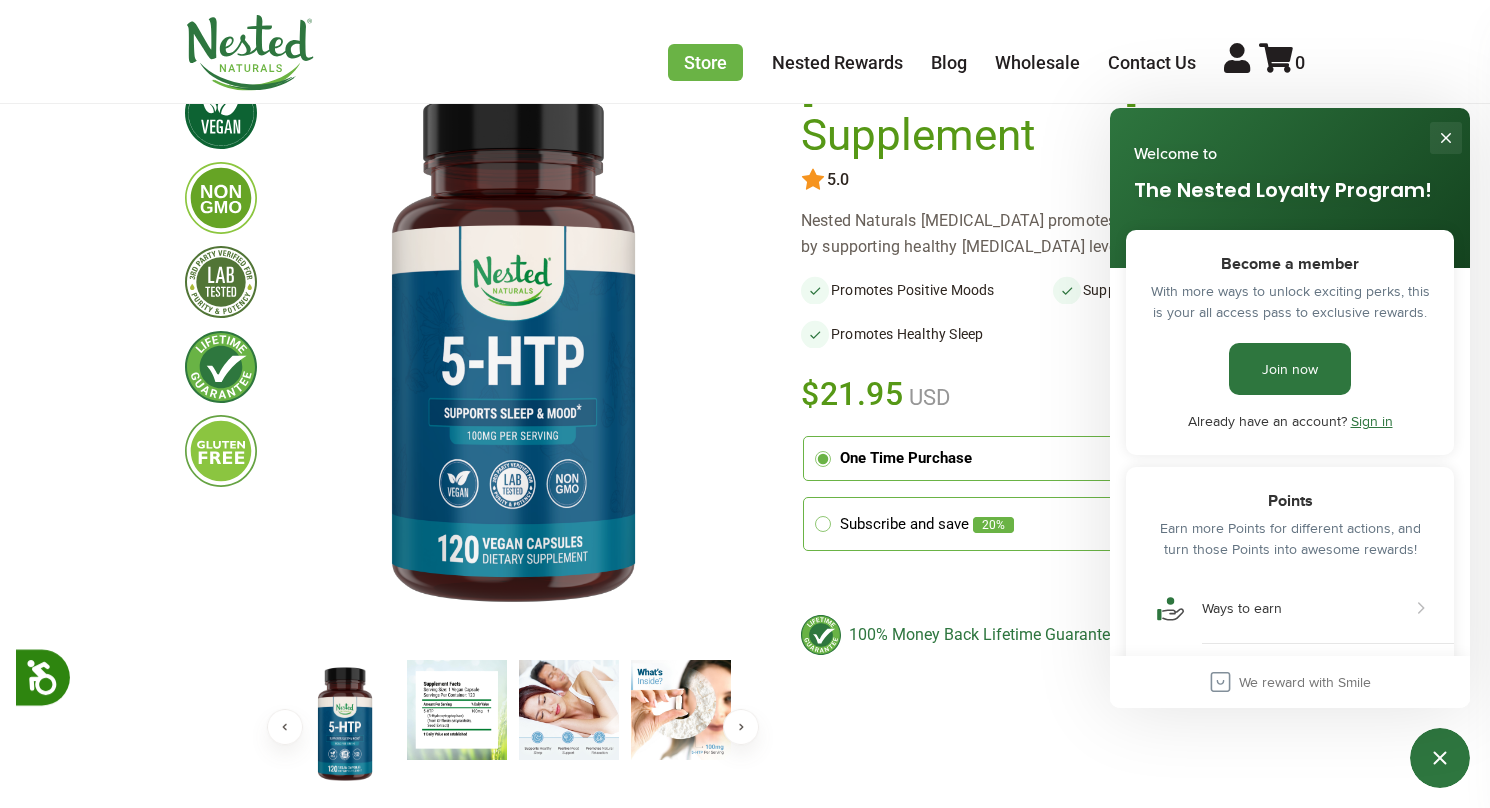click at bounding box center [1446, 138] 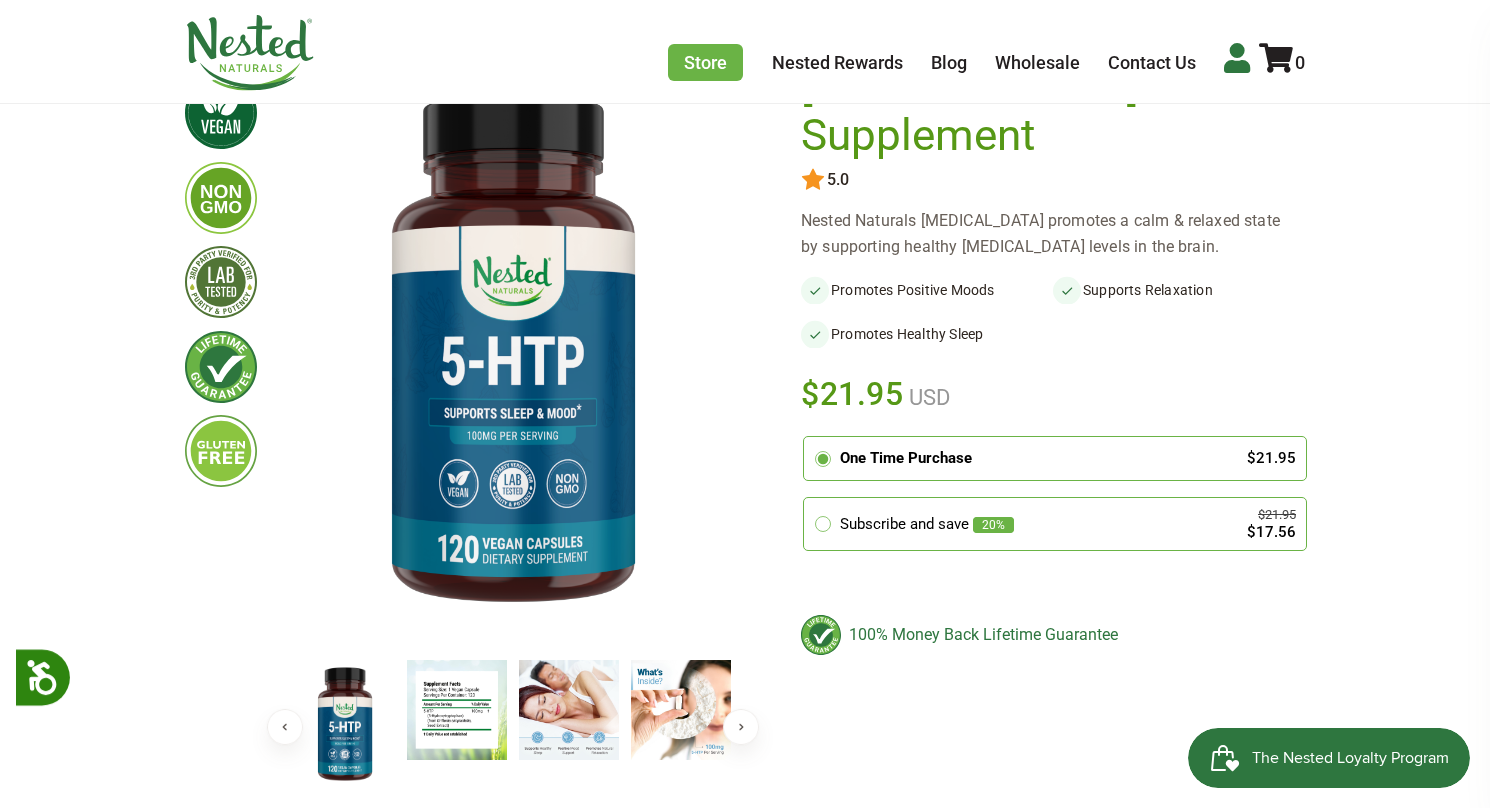 click at bounding box center [1237, 58] 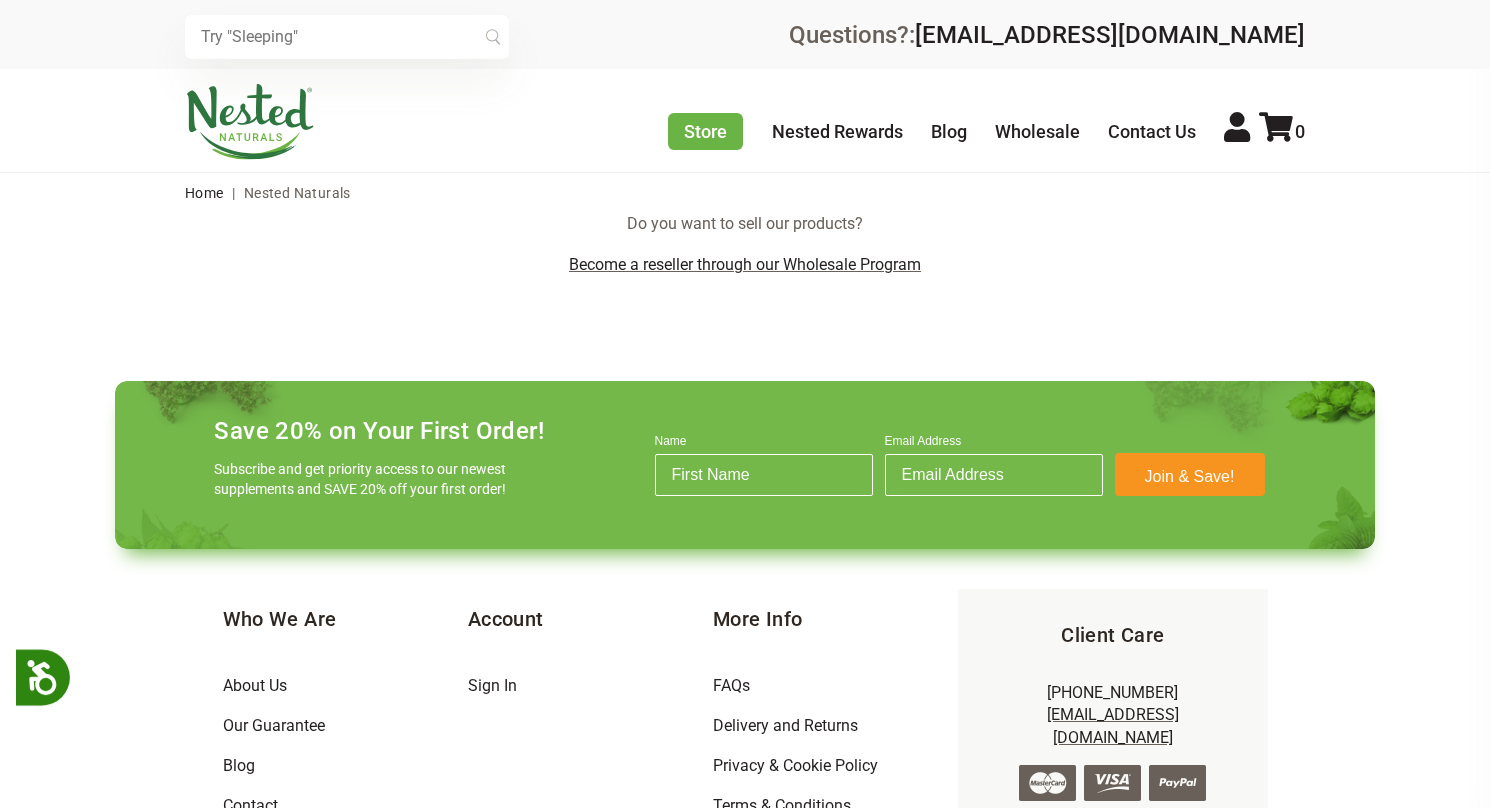 scroll, scrollTop: 0, scrollLeft: 0, axis: both 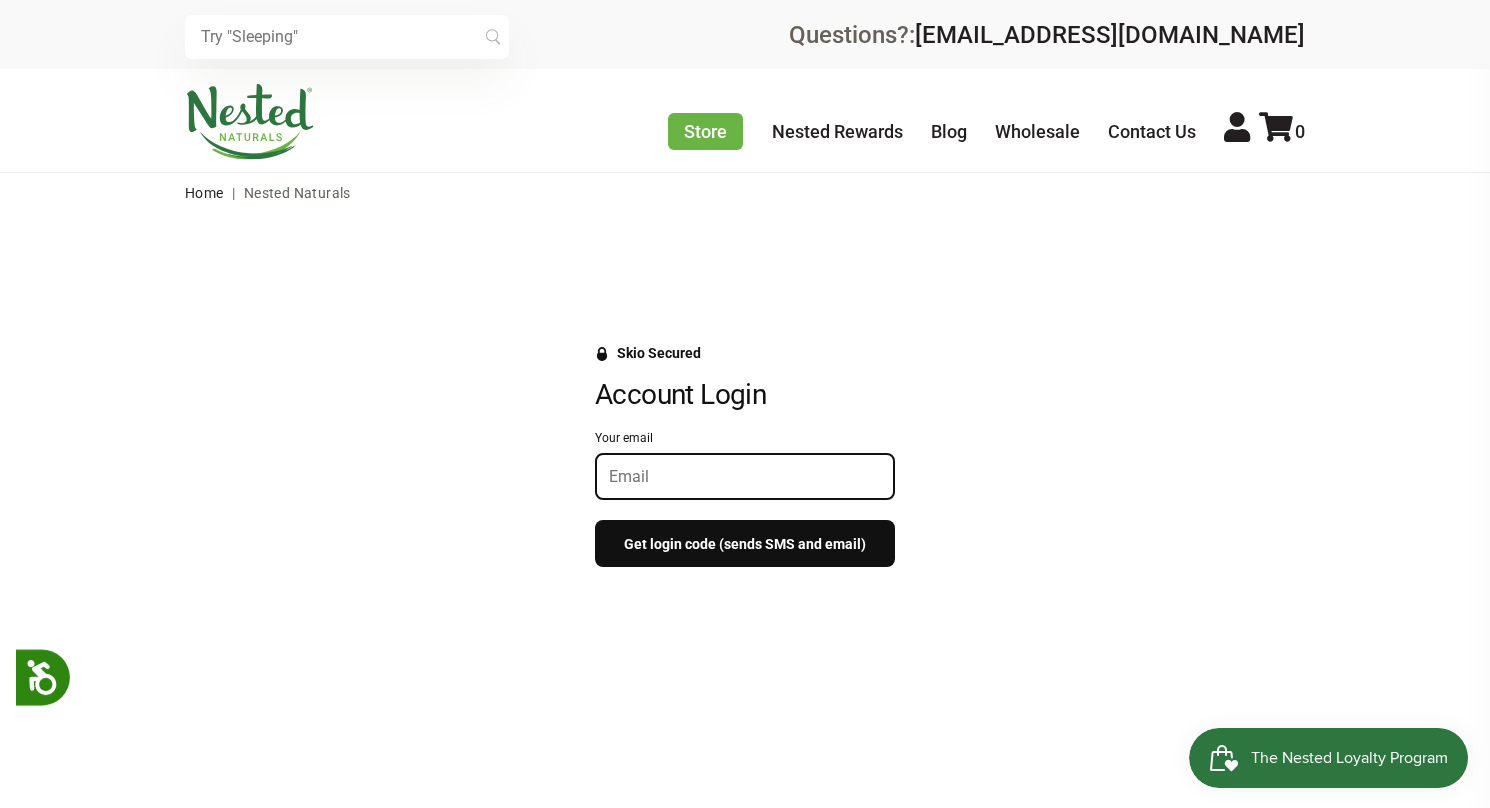 click on "Your email" at bounding box center [745, 476] 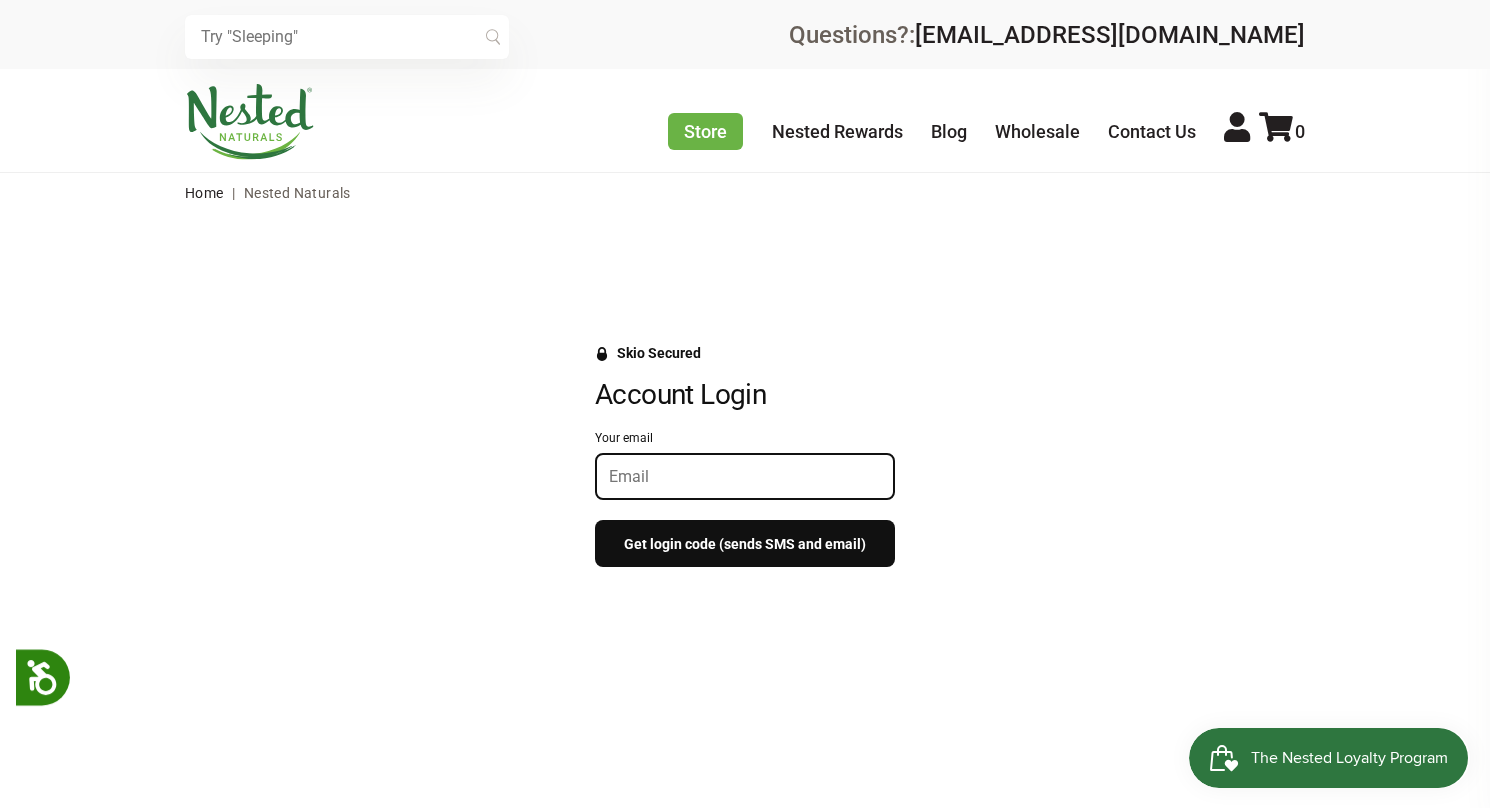click on "Get login code (sends SMS and email)" at bounding box center (745, 543) 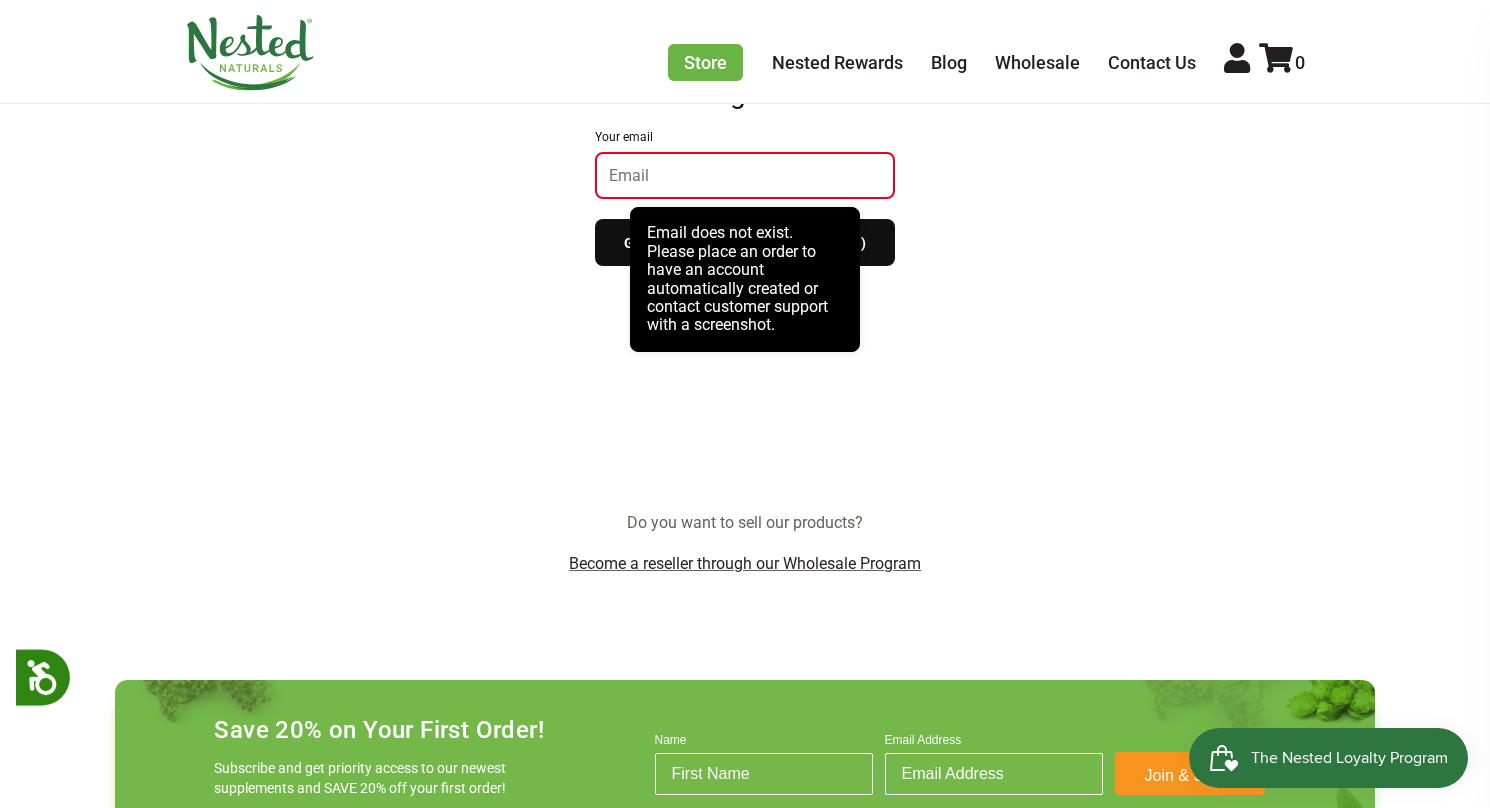 scroll, scrollTop: 0, scrollLeft: 0, axis: both 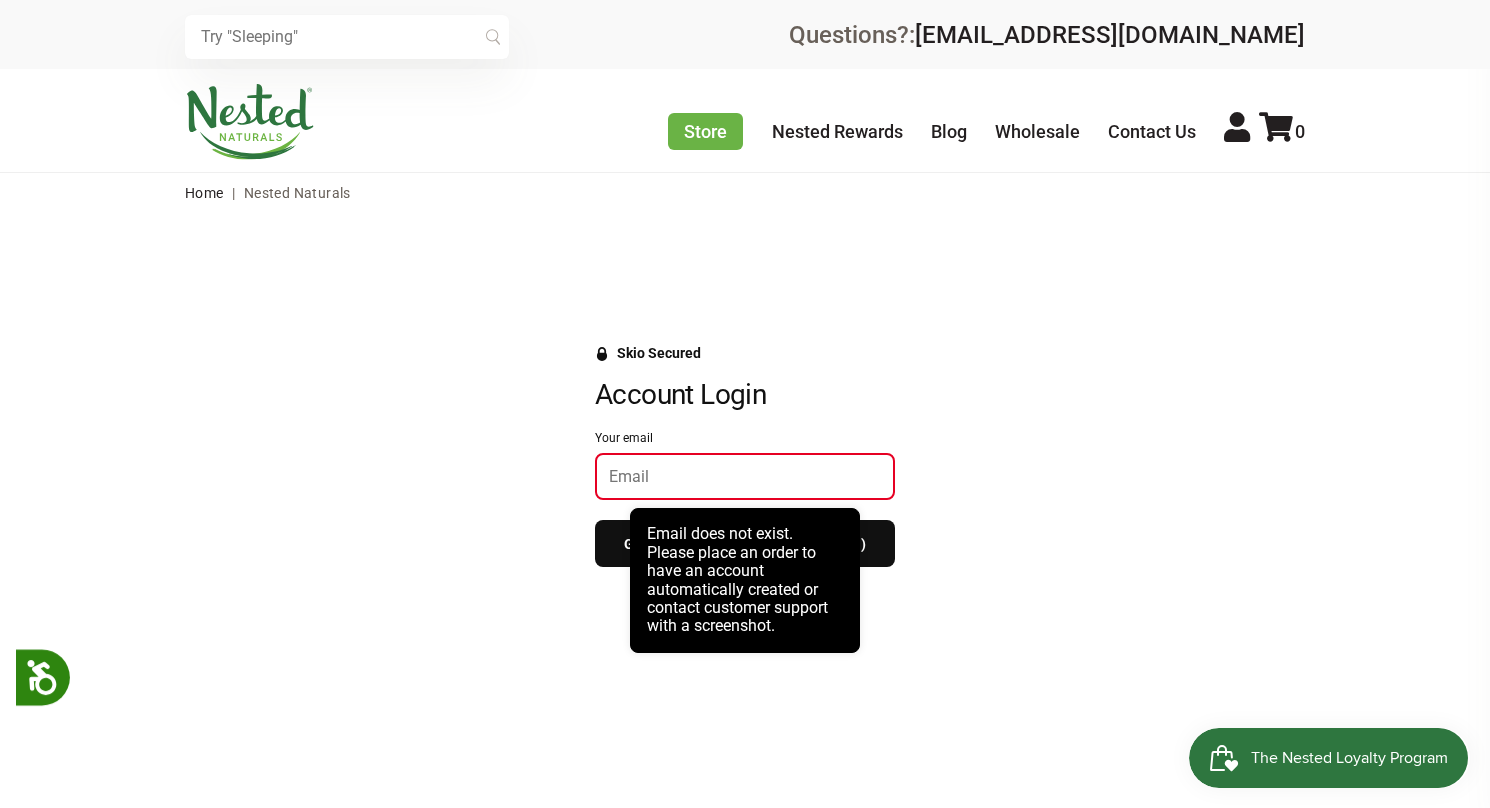 click on "Skio Secured Account Login Your email Get login code (sends SMS and email)" at bounding box center [745, 513] 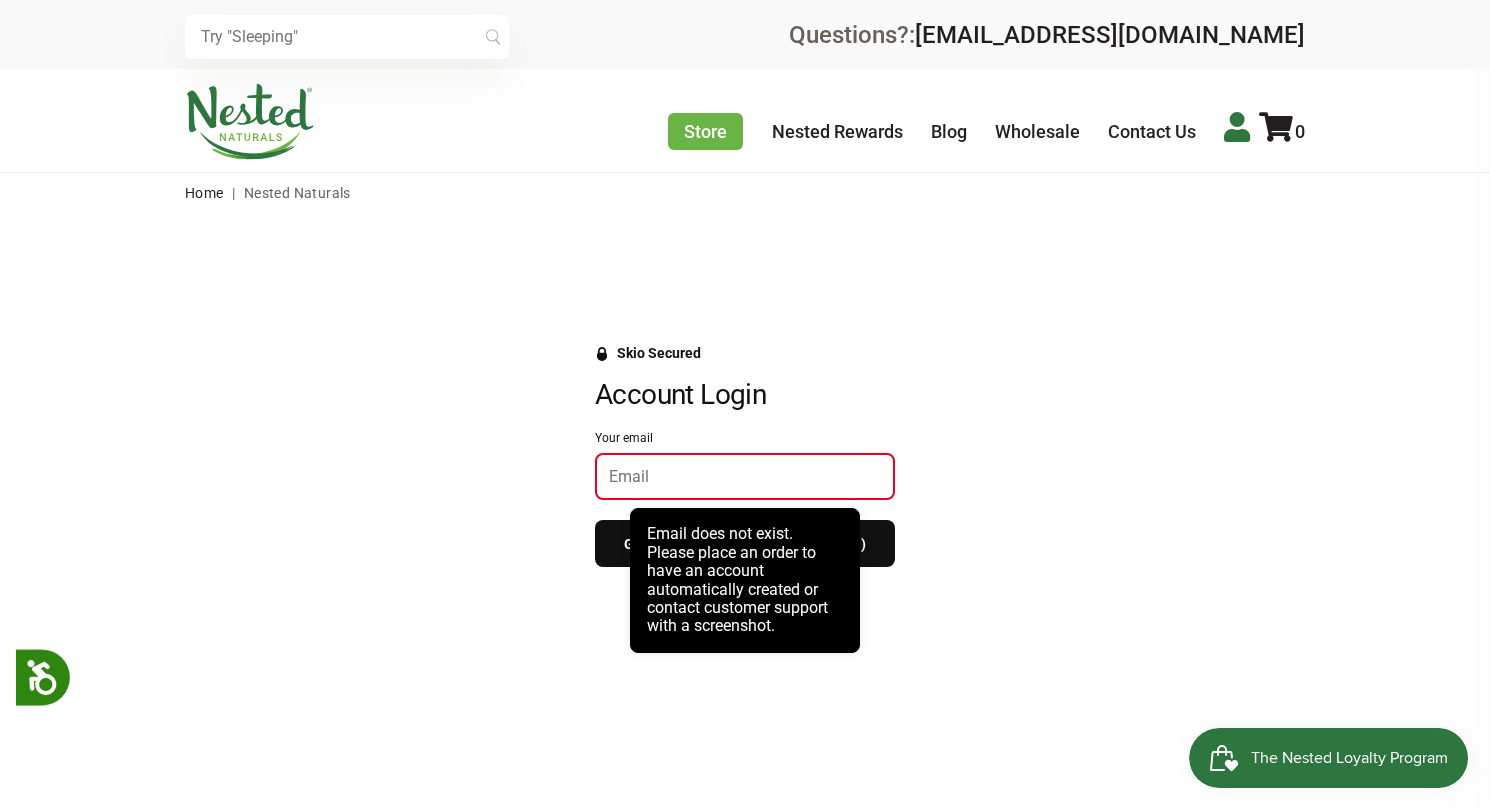 click at bounding box center [1237, 127] 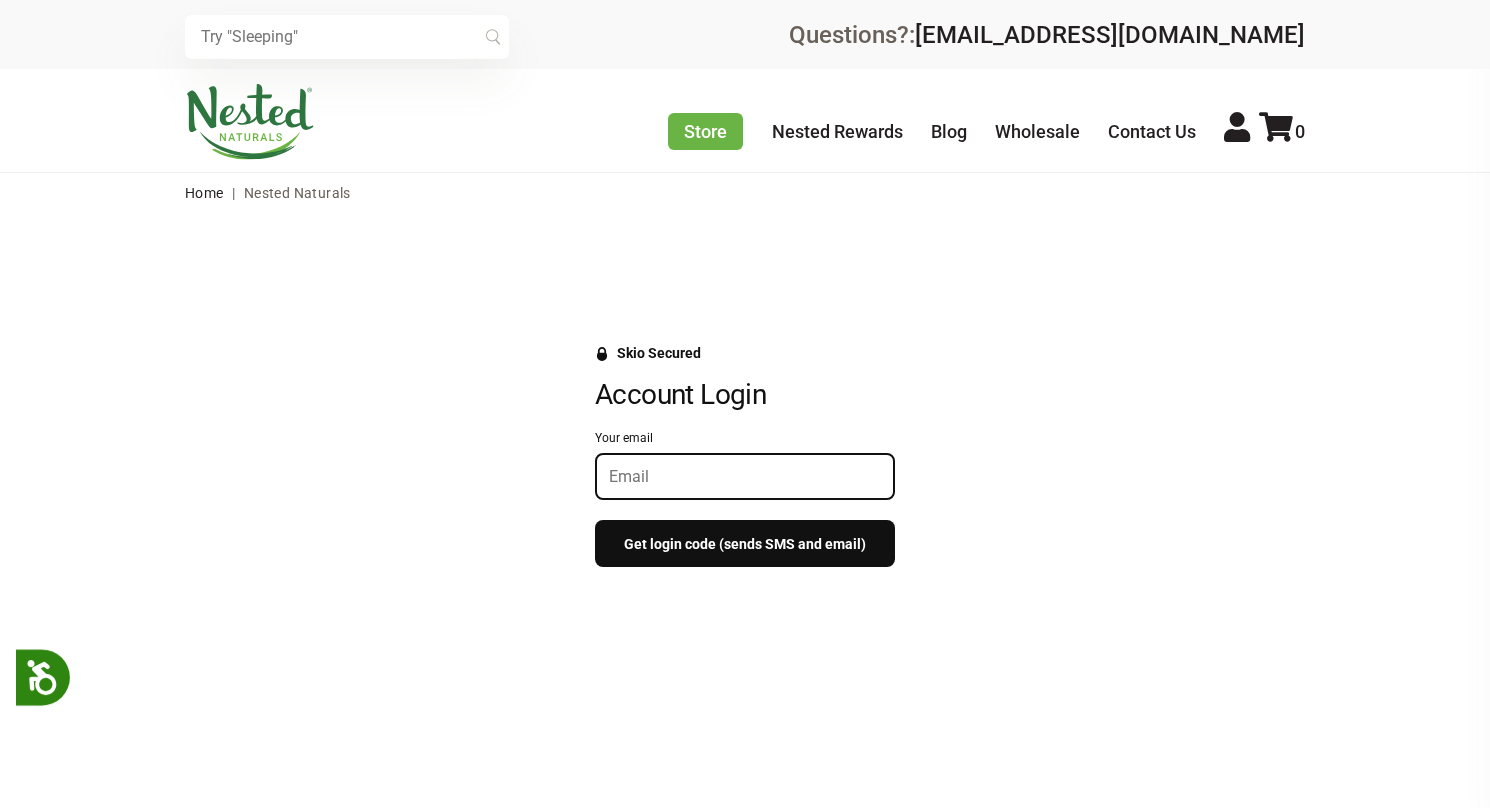 scroll, scrollTop: 0, scrollLeft: 0, axis: both 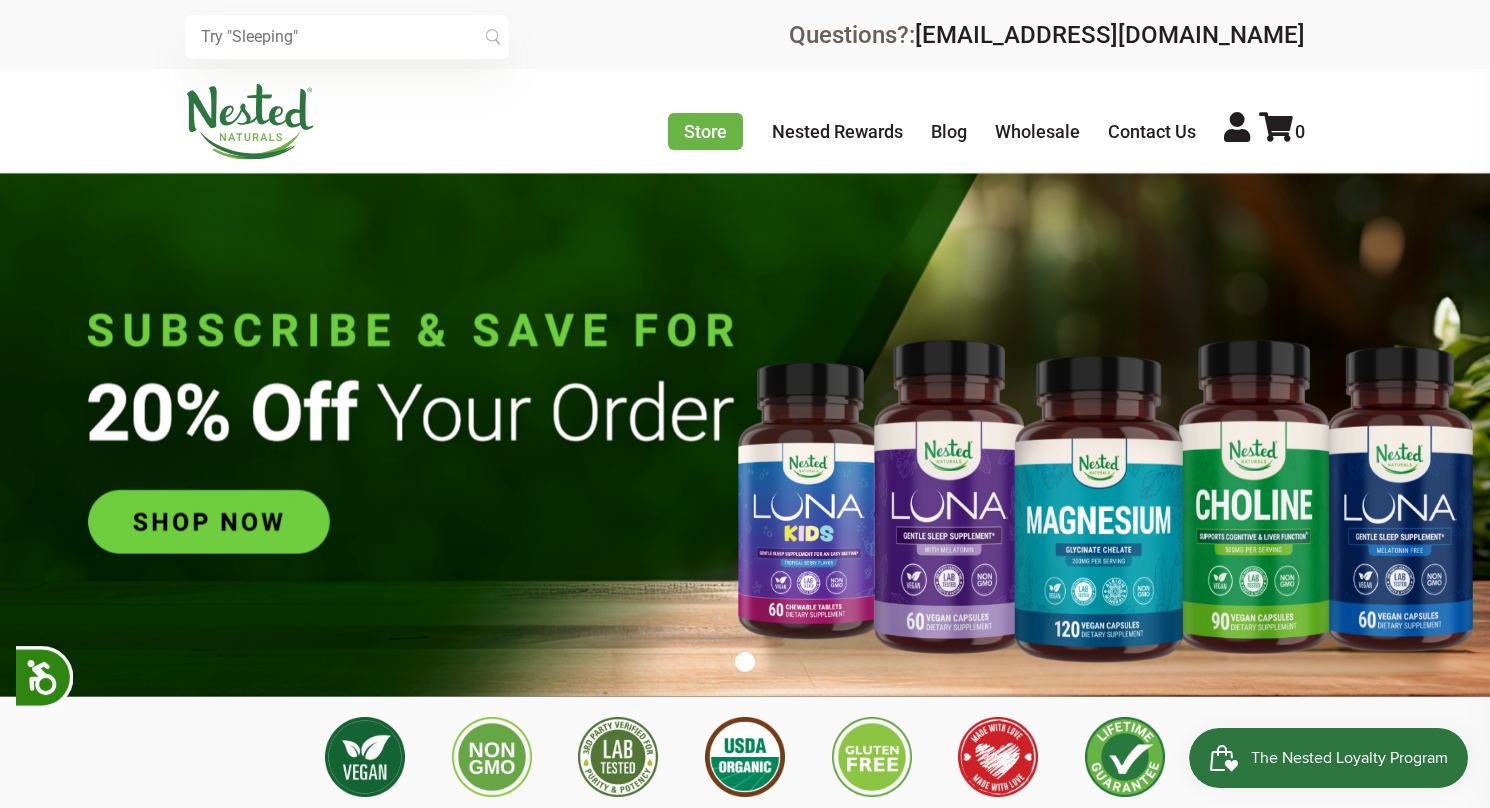 click at bounding box center (745, 434) 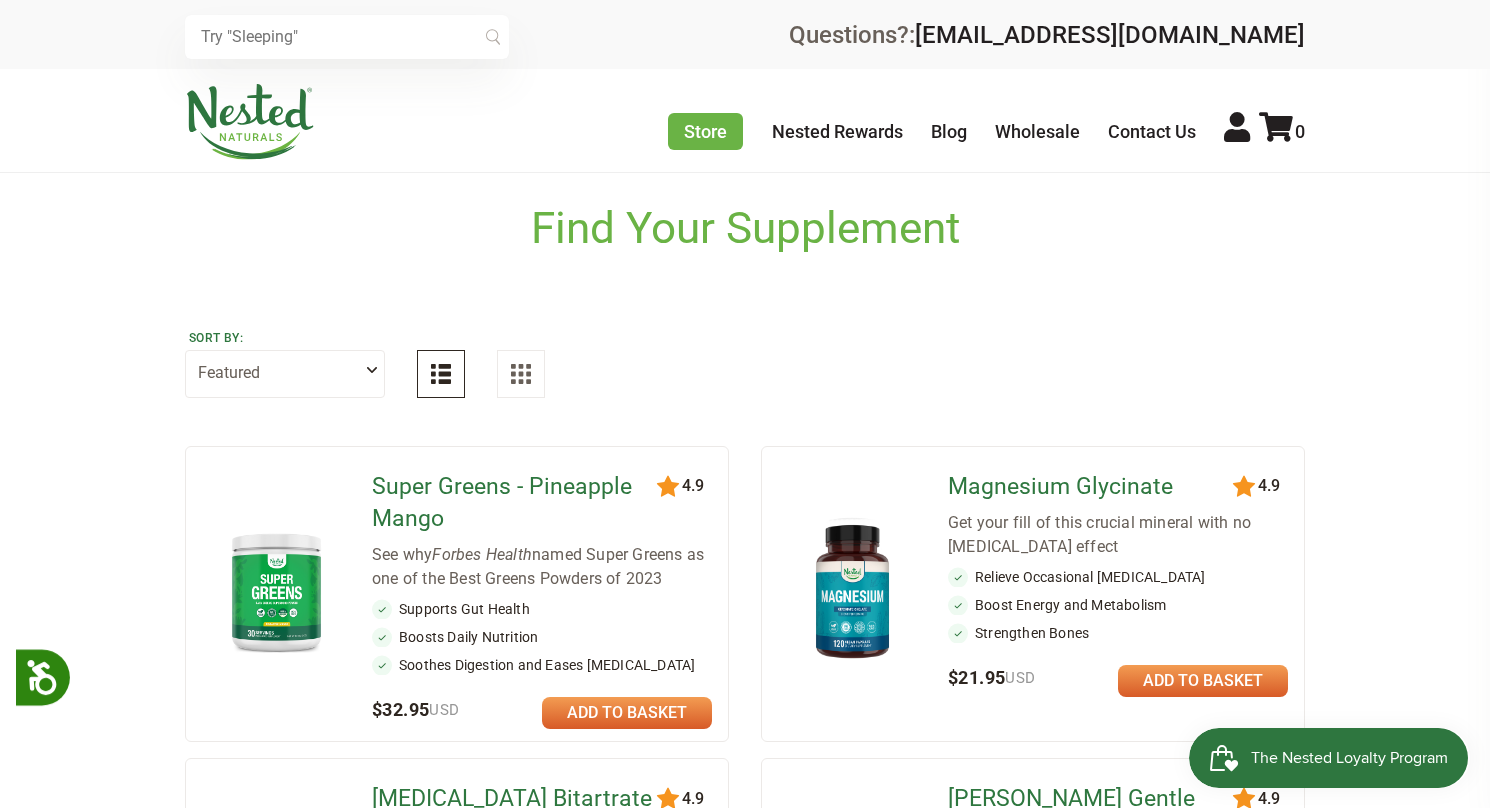 scroll, scrollTop: 0, scrollLeft: 0, axis: both 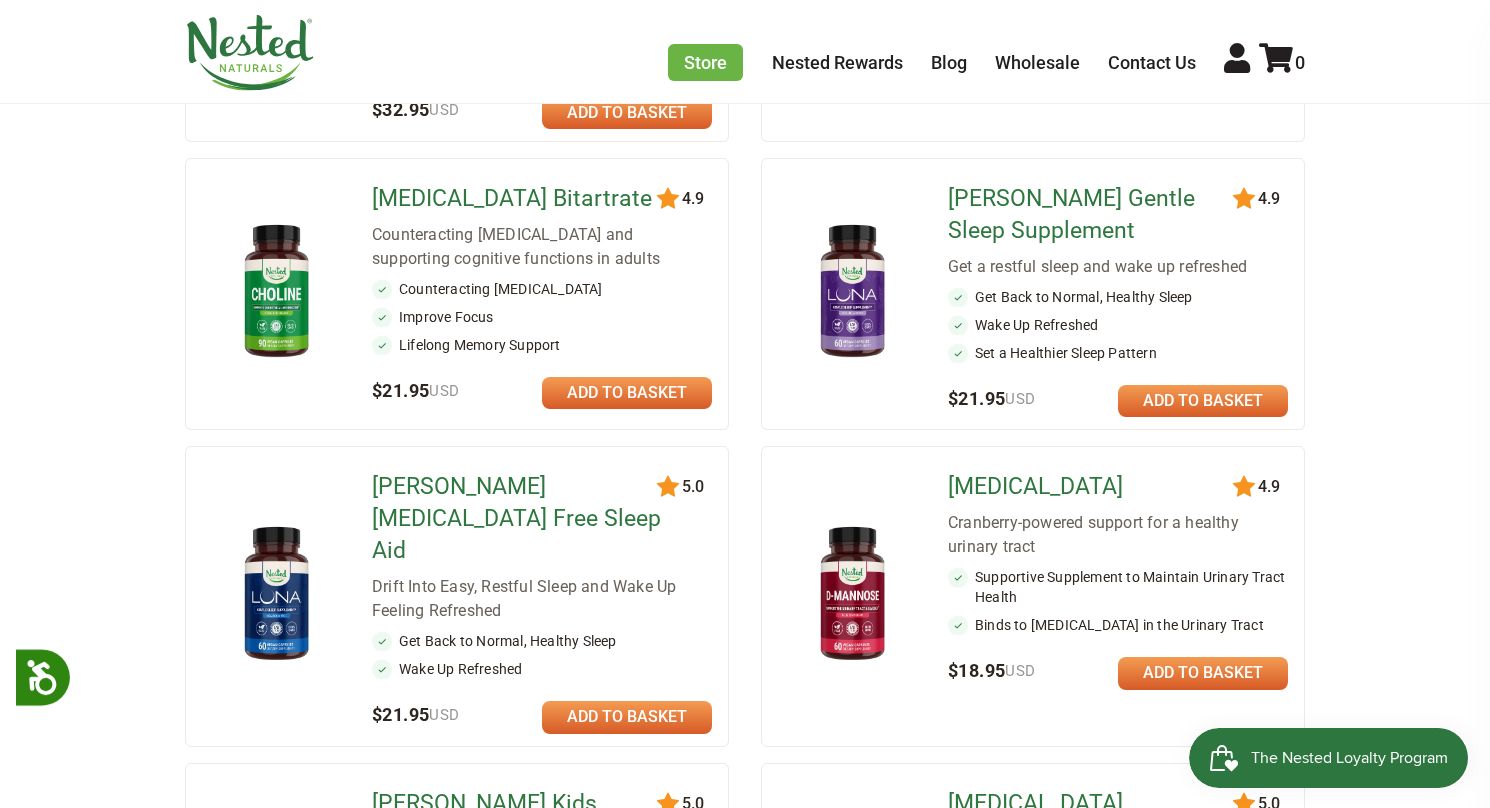 click at bounding box center [852, 292] 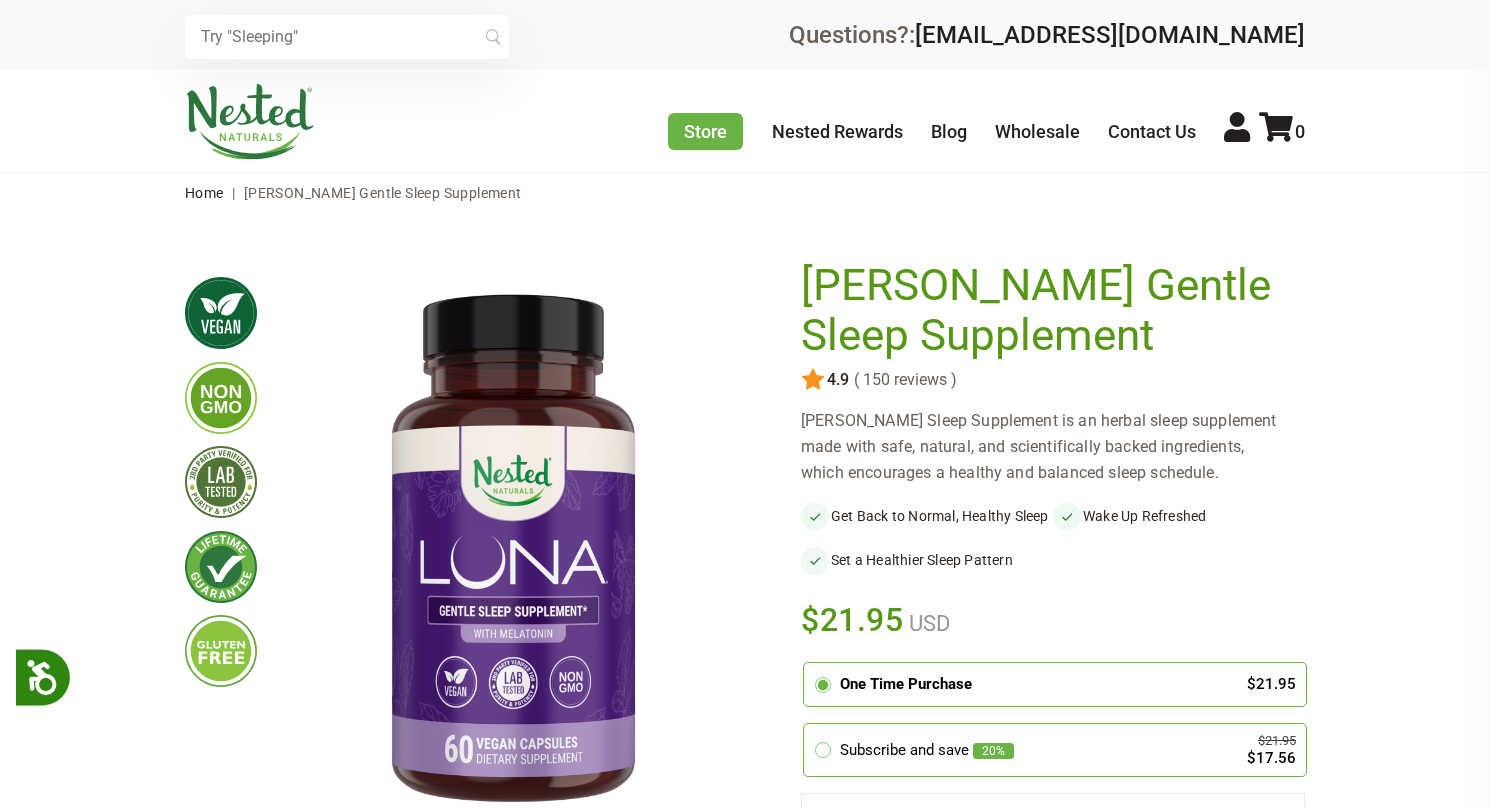 scroll, scrollTop: 0, scrollLeft: 0, axis: both 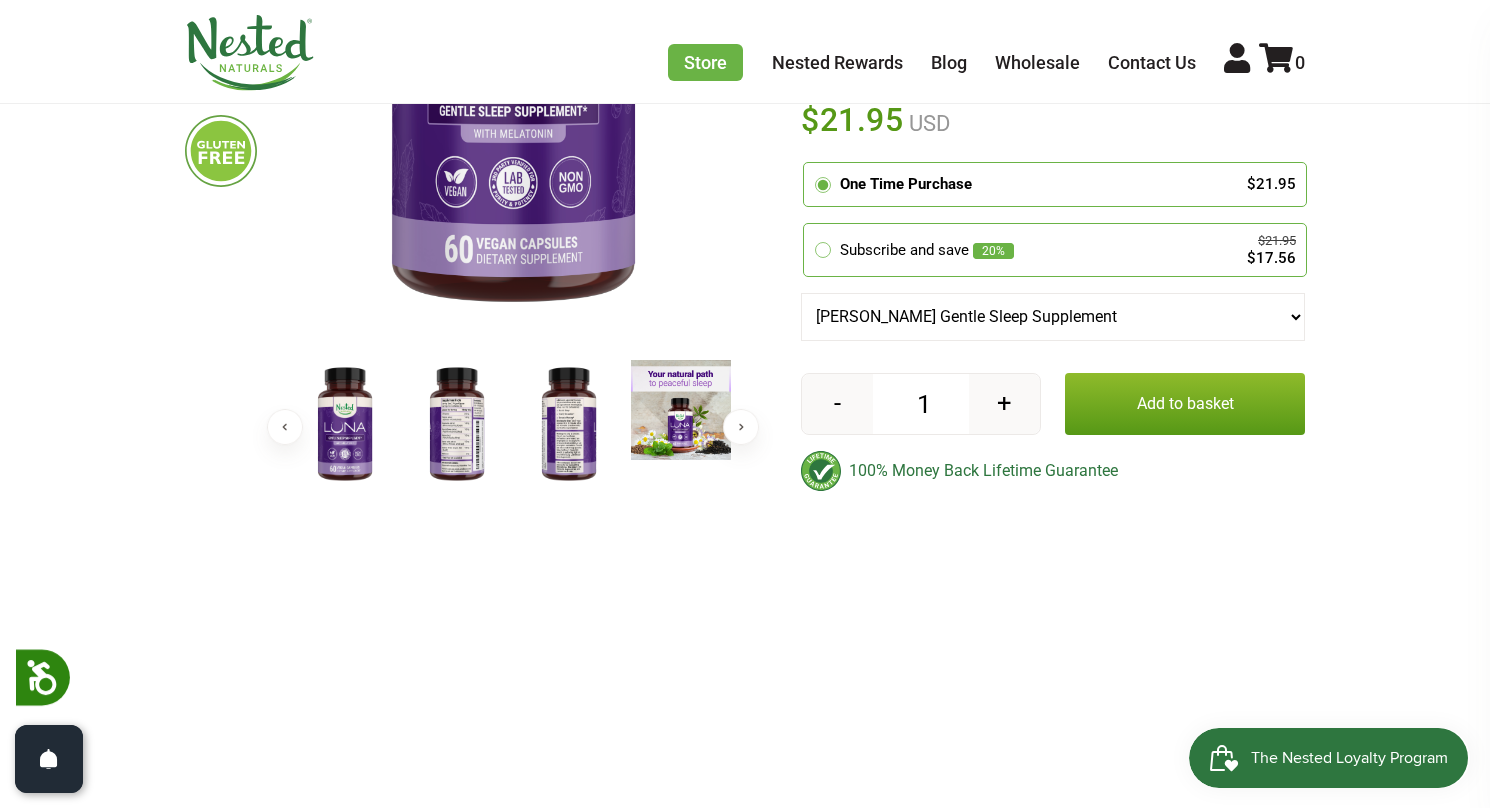click at bounding box center [457, 425] 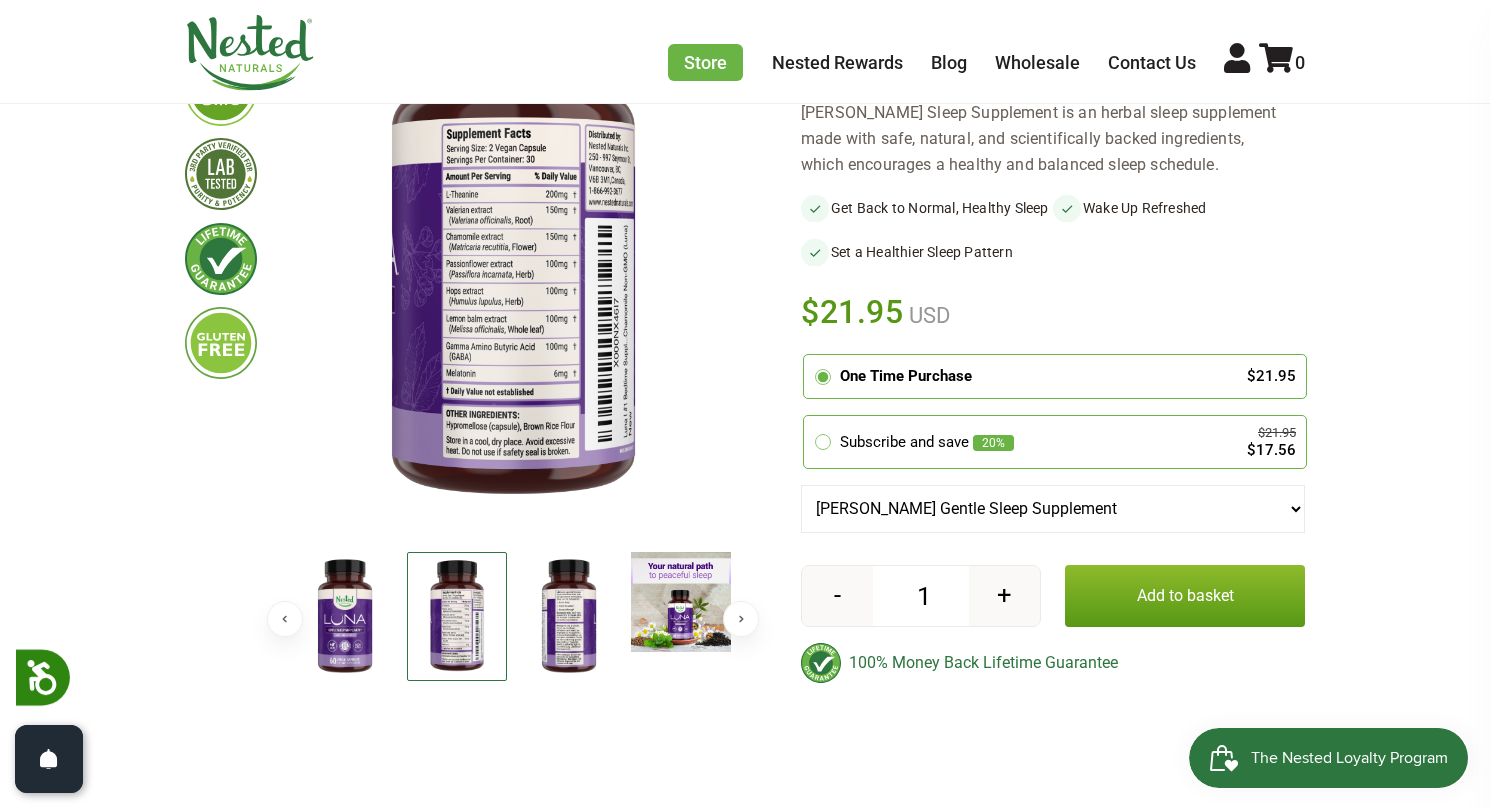 scroll, scrollTop: 300, scrollLeft: 0, axis: vertical 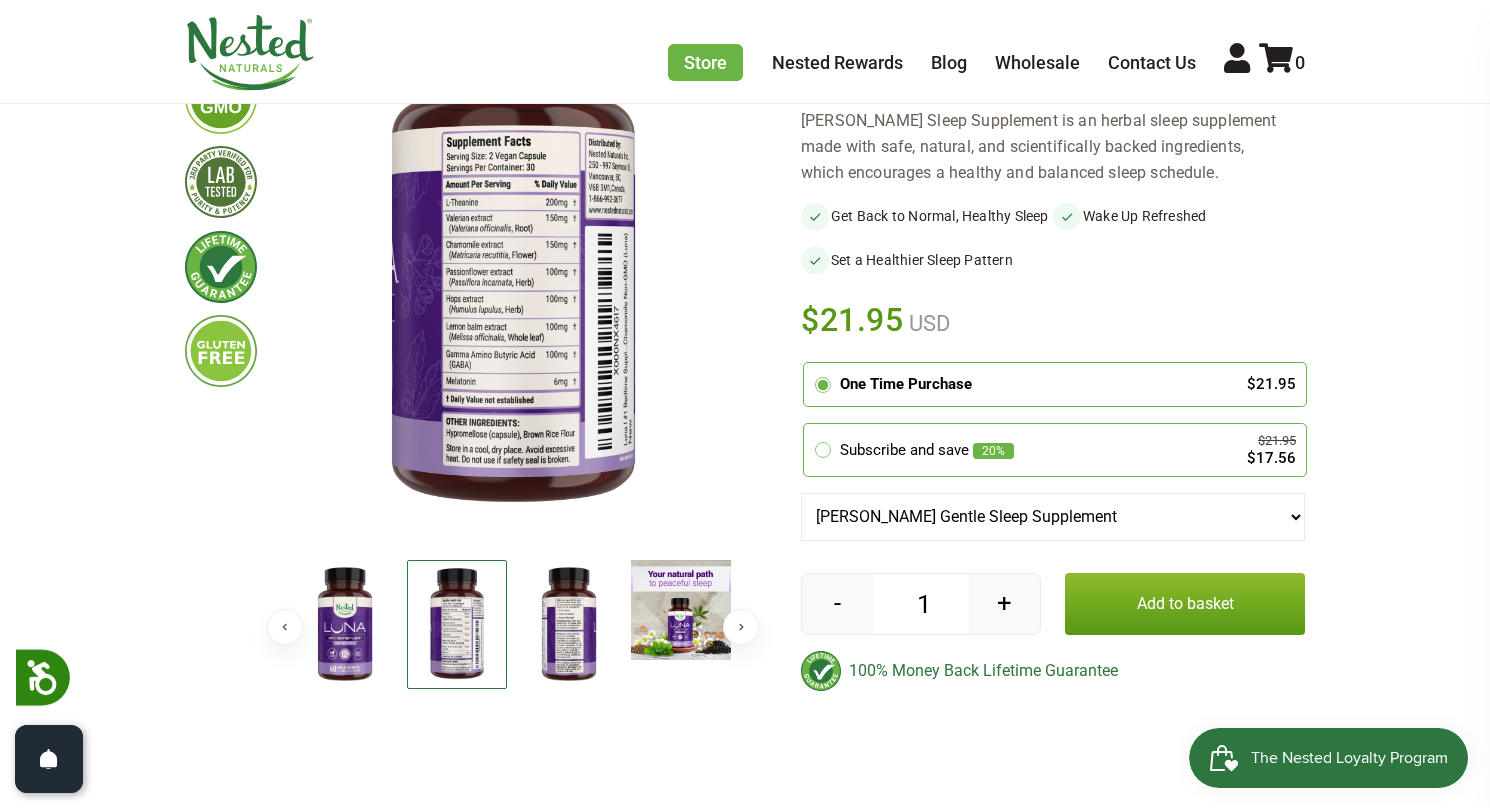 click on "Add to basket" at bounding box center [1185, 604] 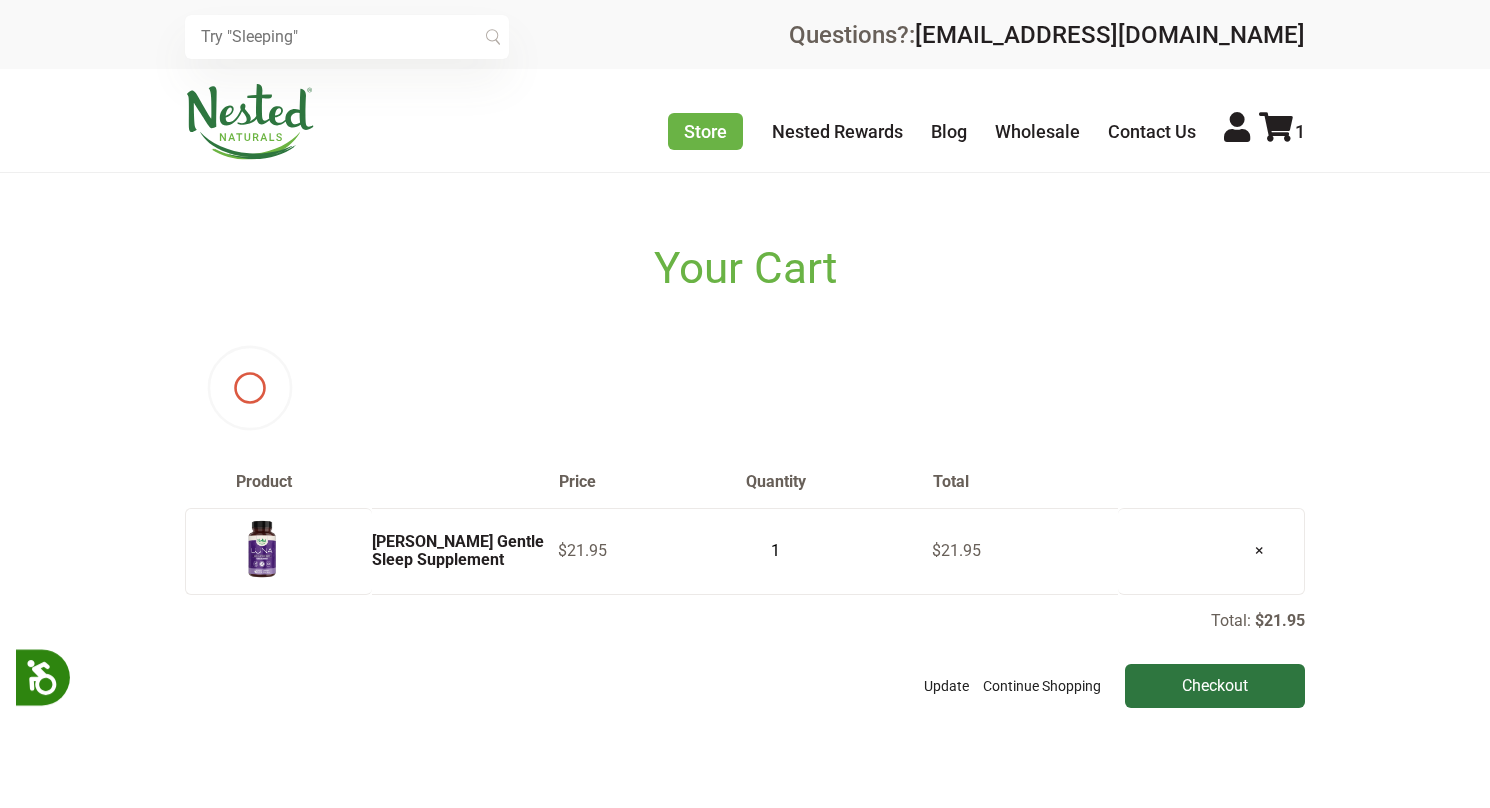 scroll, scrollTop: 0, scrollLeft: 0, axis: both 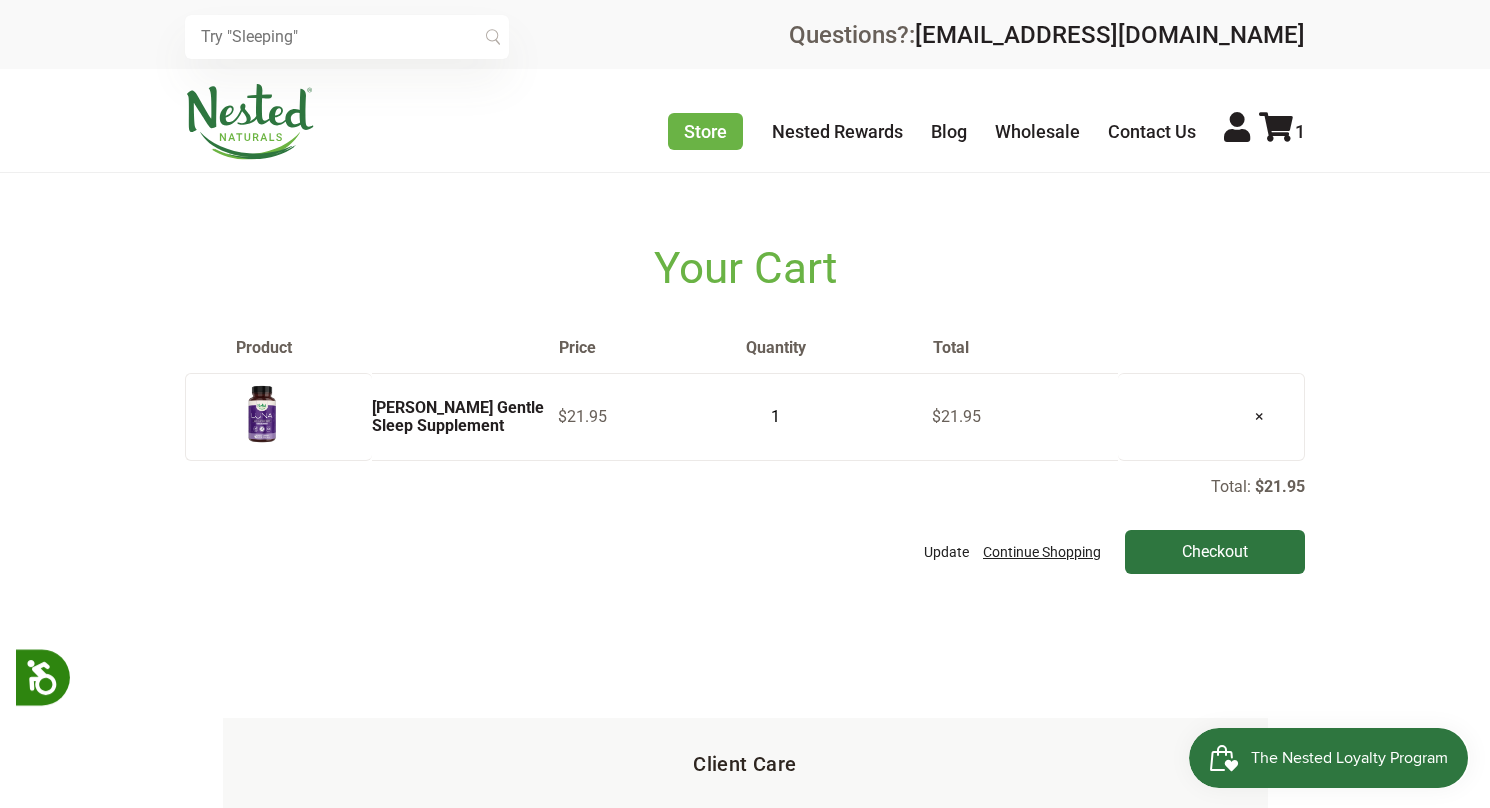 click on "Continue Shopping" at bounding box center [1042, 552] 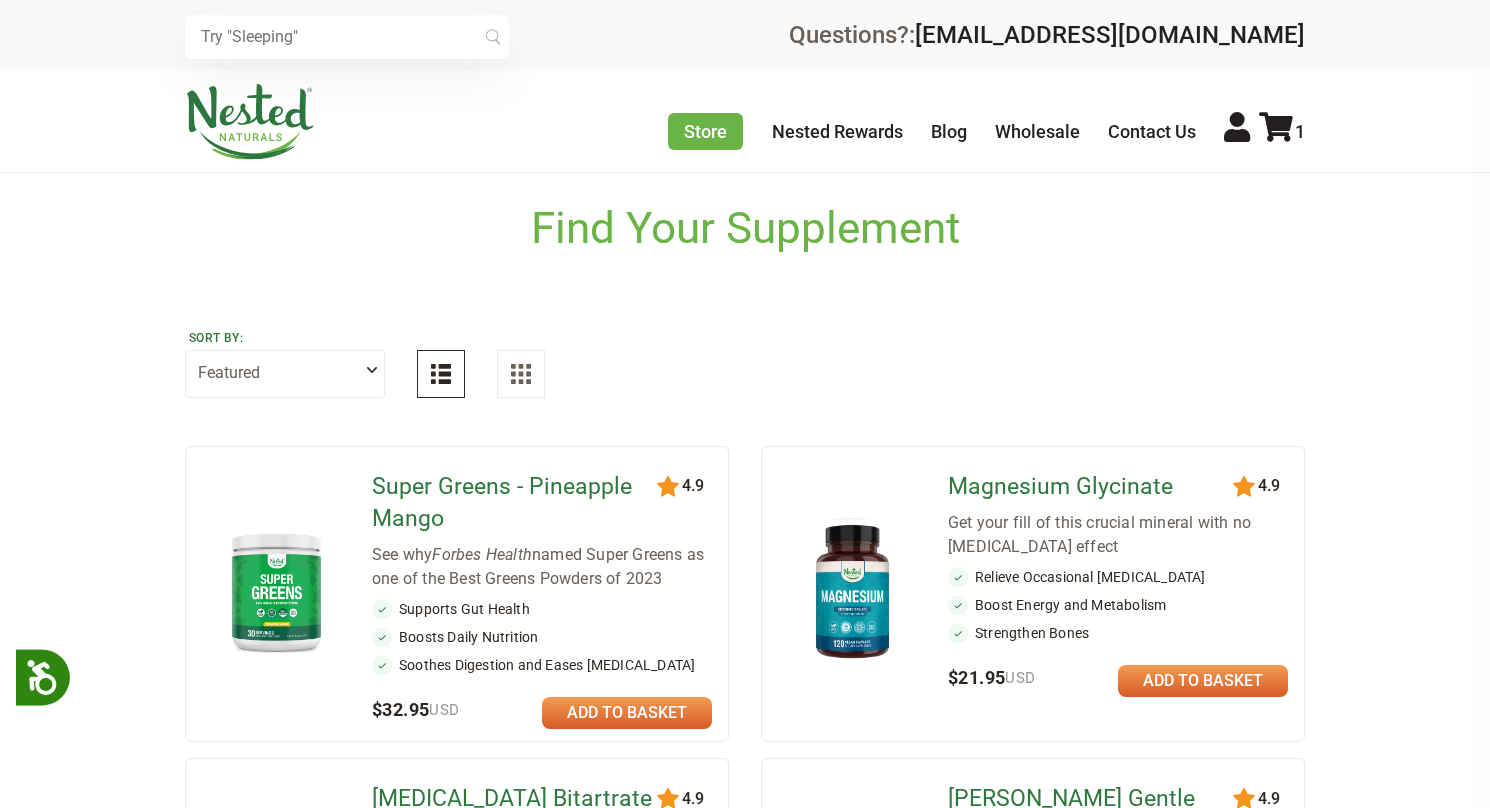 scroll, scrollTop: 0, scrollLeft: 0, axis: both 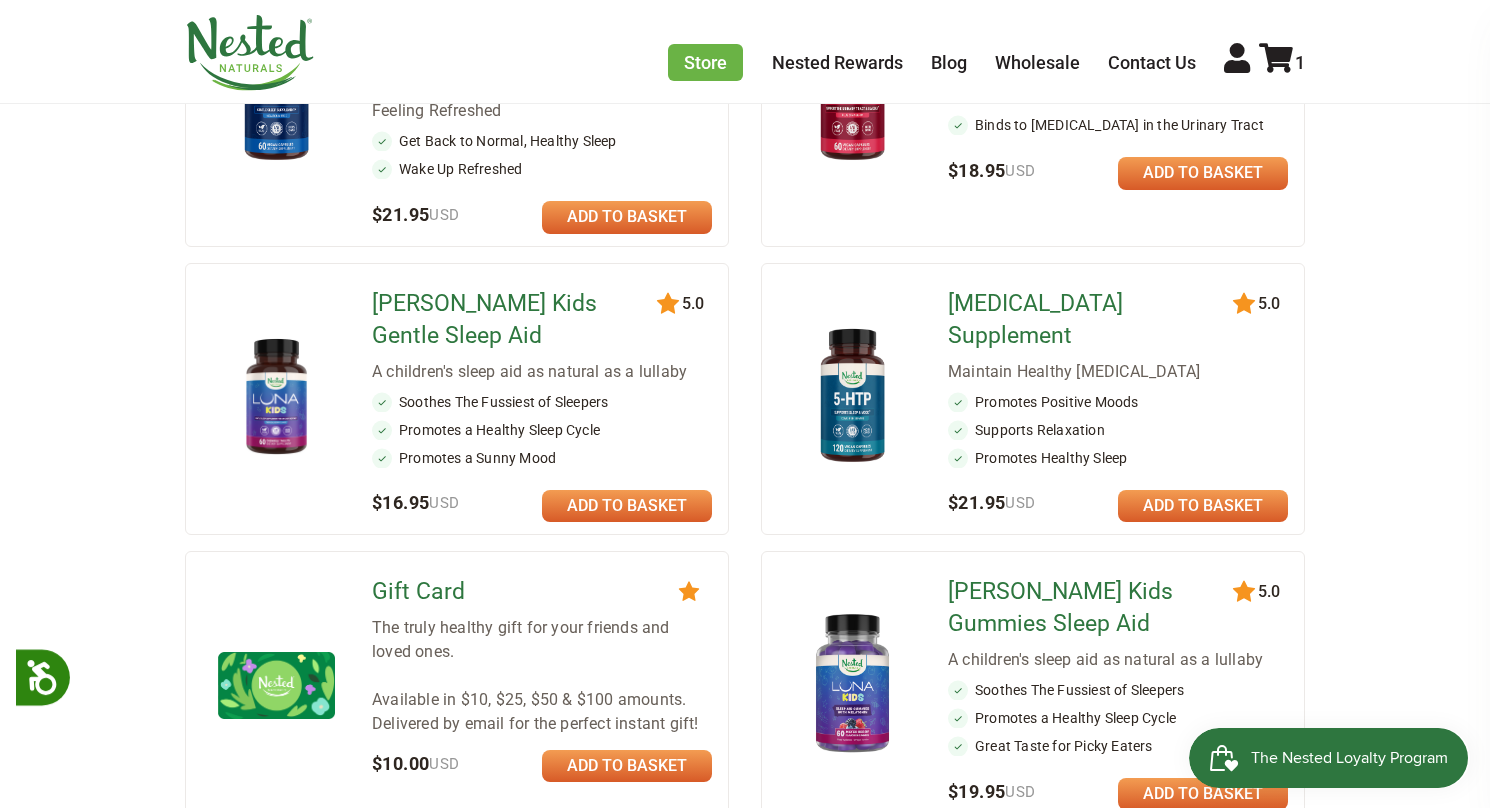 click at bounding box center (1203, 506) 